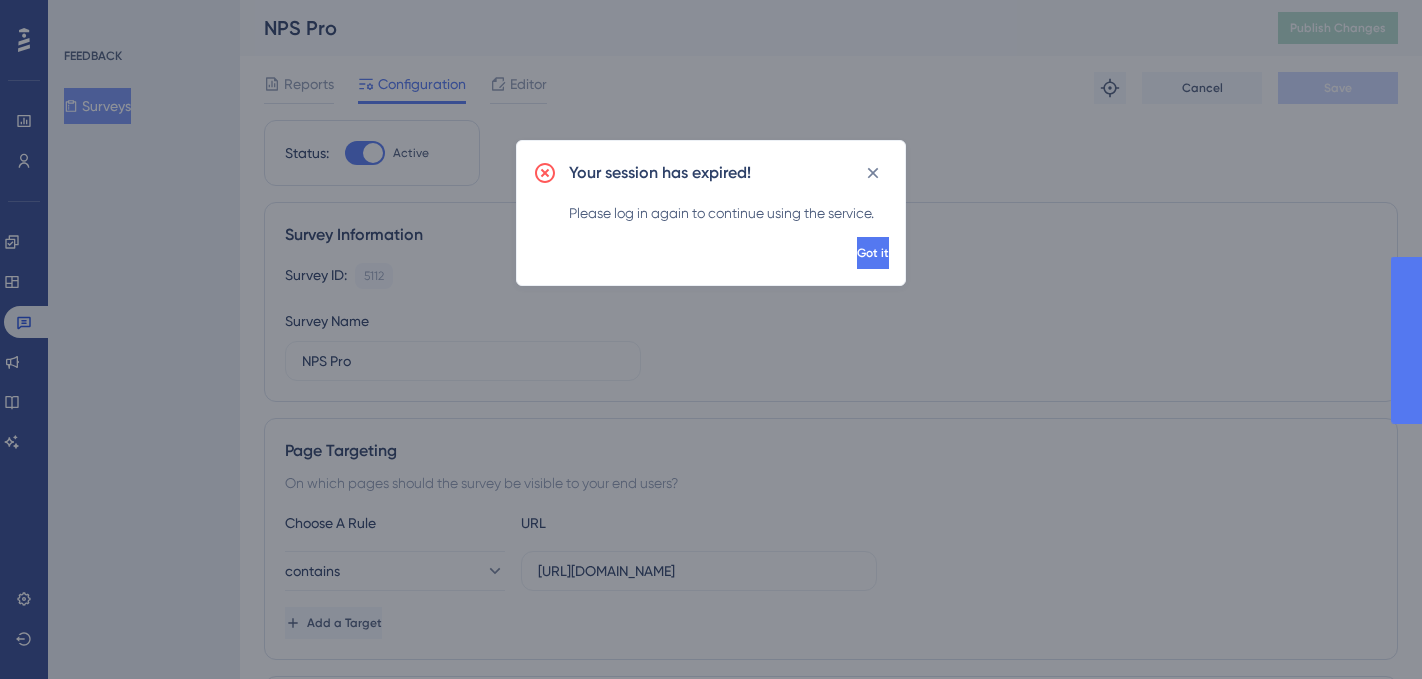 scroll, scrollTop: 0, scrollLeft: 0, axis: both 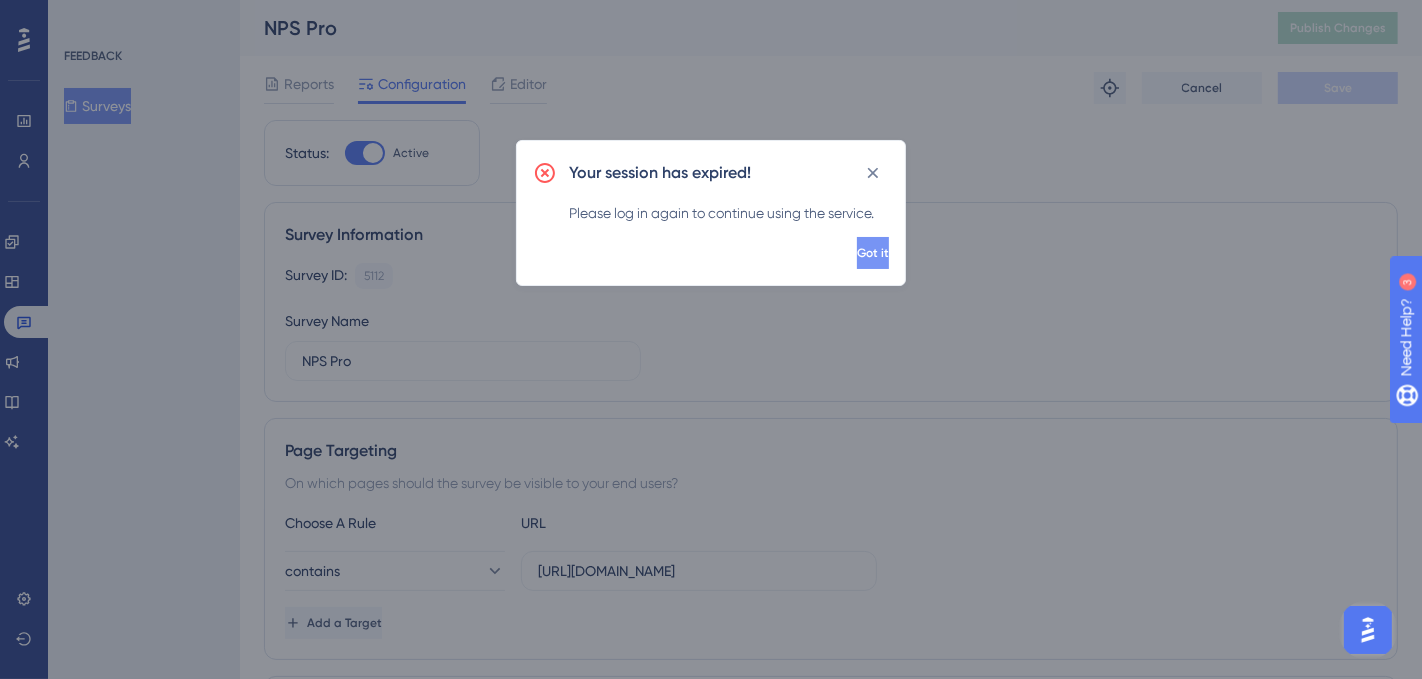 click on "Got it" at bounding box center [873, 253] 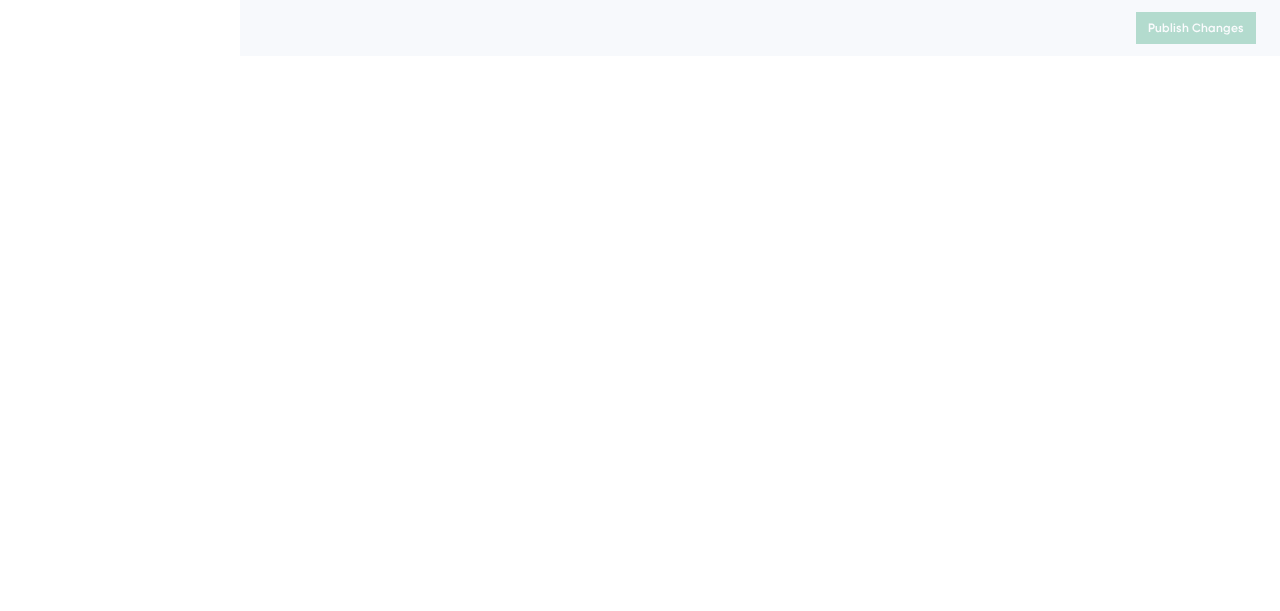 scroll, scrollTop: 0, scrollLeft: 0, axis: both 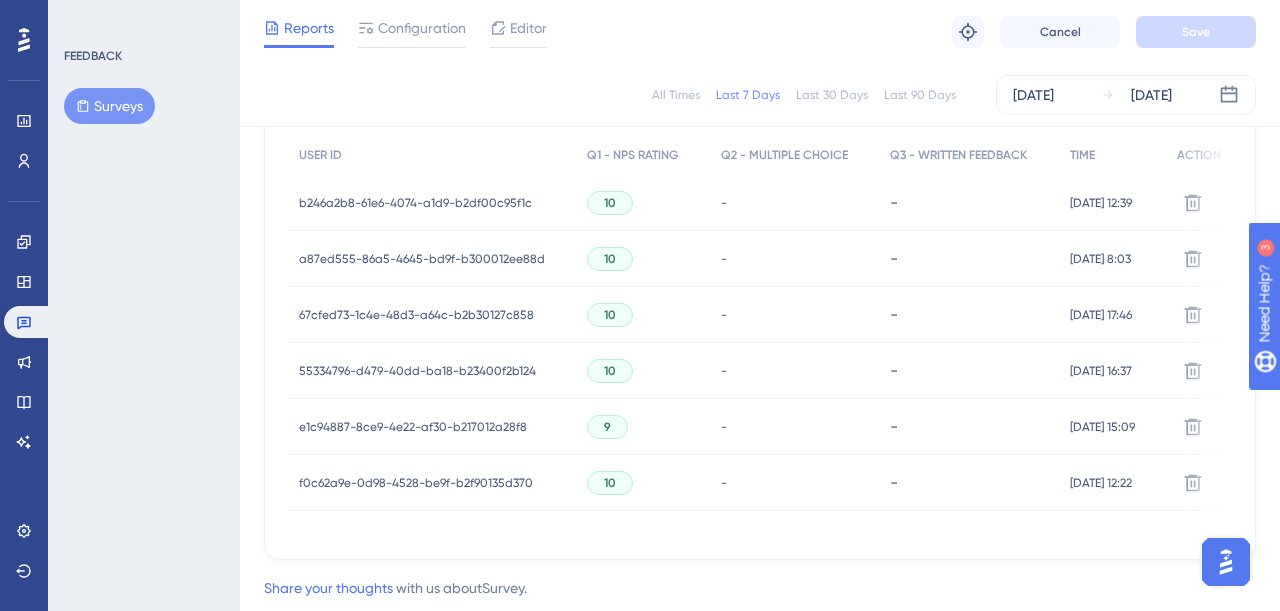 click on "b246a2b8-61e6-4074-a1d9-b2df00c95f1c" at bounding box center [415, 203] 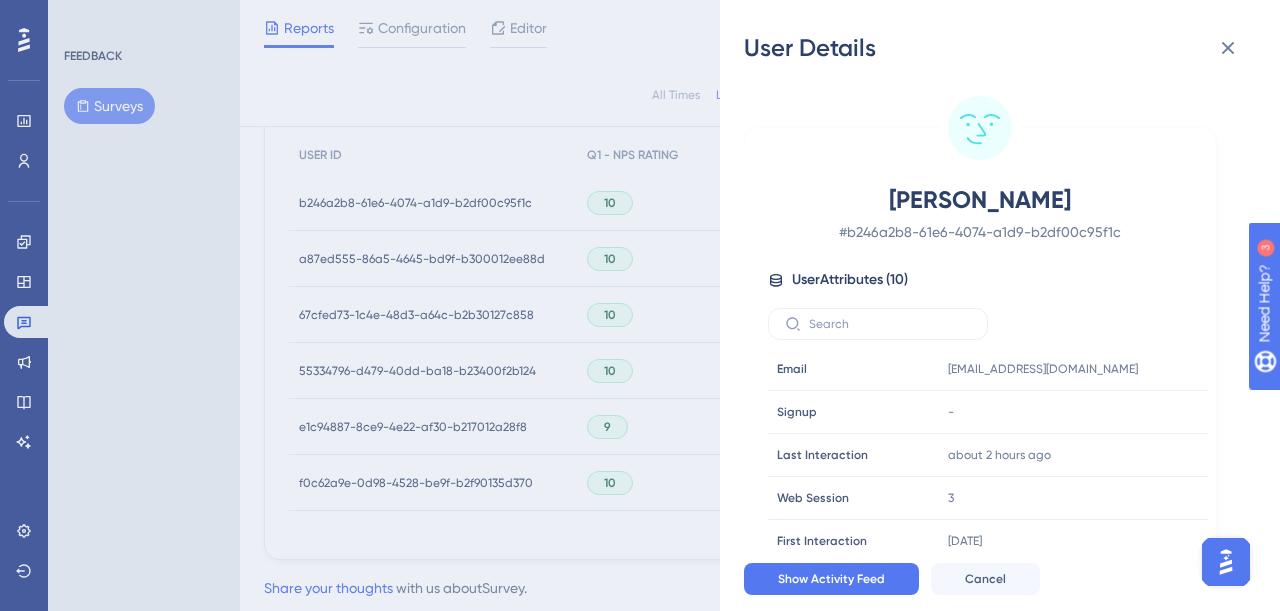 click on "[PERSON_NAME] Portes #  b246a2b8-61e6-4074-a1d9-b2df00c95f1c User  Attributes ( 10 ) Email Email [EMAIL_ADDRESS][DOMAIN_NAME] Signup Signup - Last Interaction Last Interaction about 2 hours ago [DATE] 12:39 Web Session Web Session 3 First Interaction First Interaction [DATE] [DATE] 14:29 Language Language pt-BR Browser Browser Edge Device Device computer Operating System Operating System Windows created_at created_at [DATE]T12:39:08.4890389-03:00" at bounding box center [1008, 305] 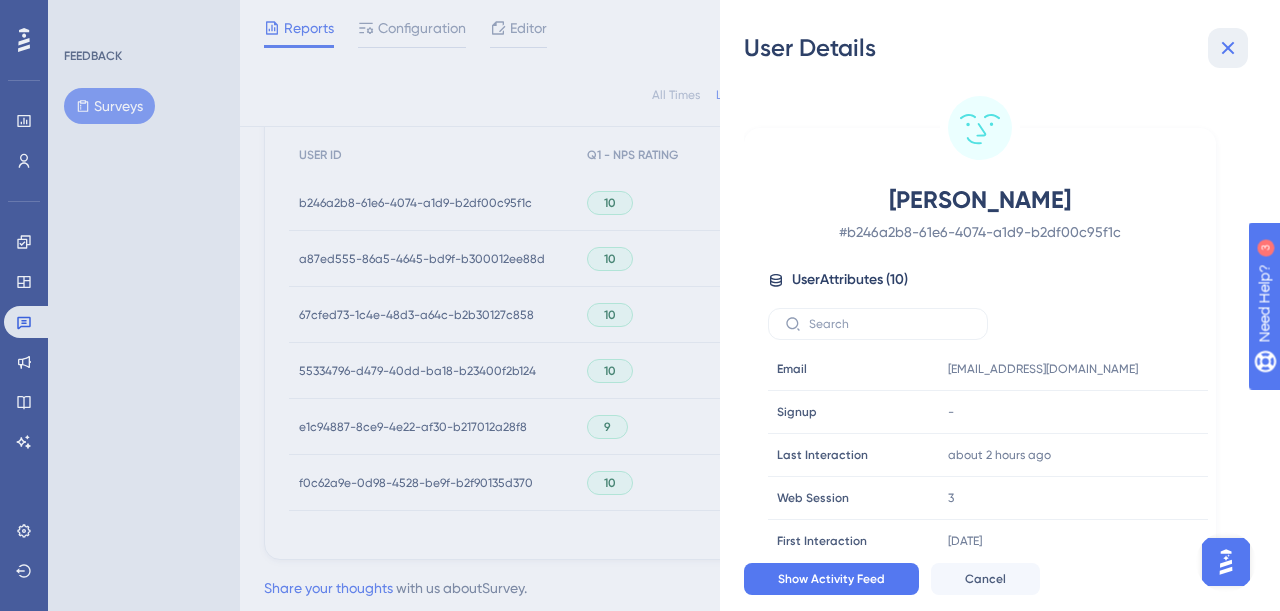 click 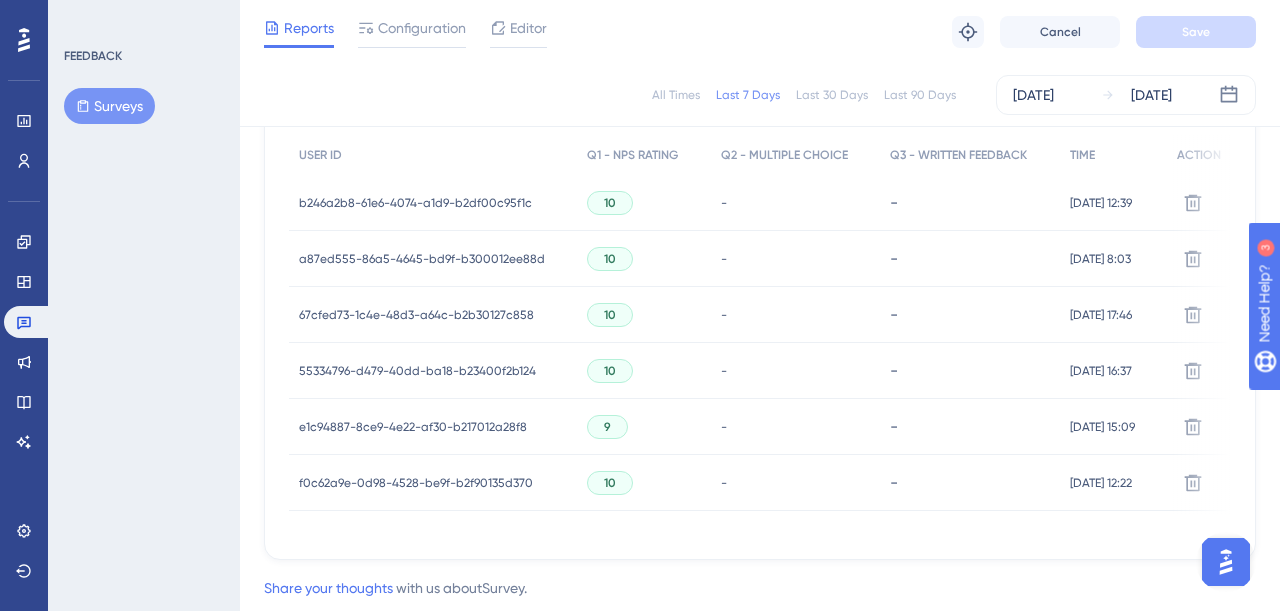 click on "a87ed555-86a5-4645-bd9f-b300012ee88d" at bounding box center (422, 259) 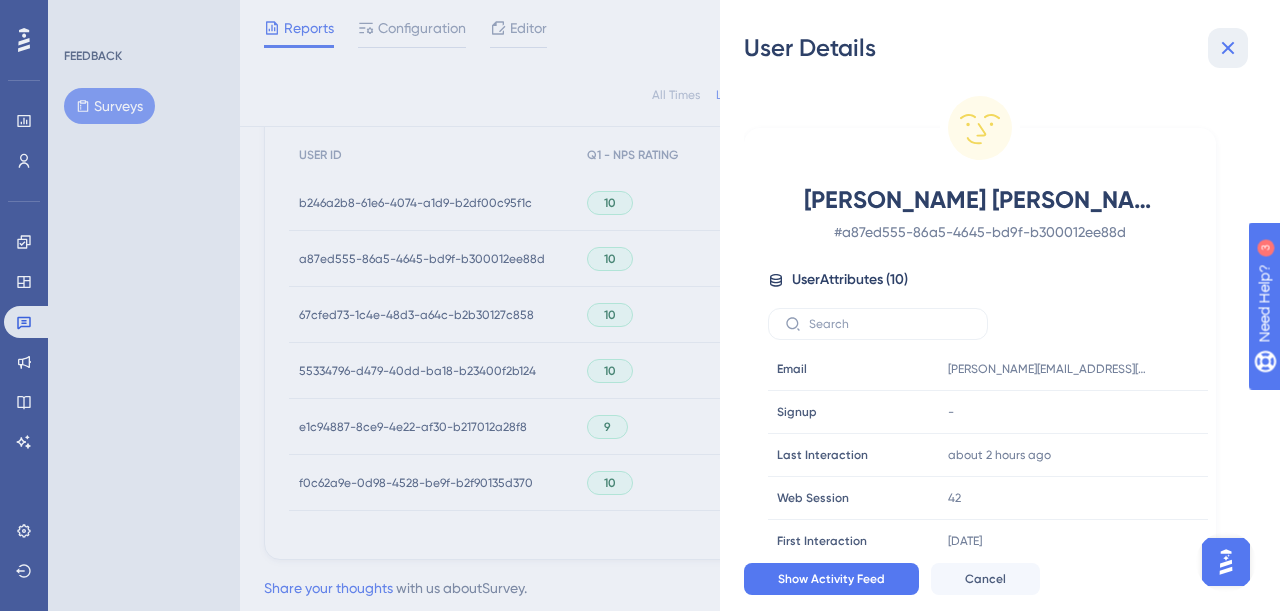 click 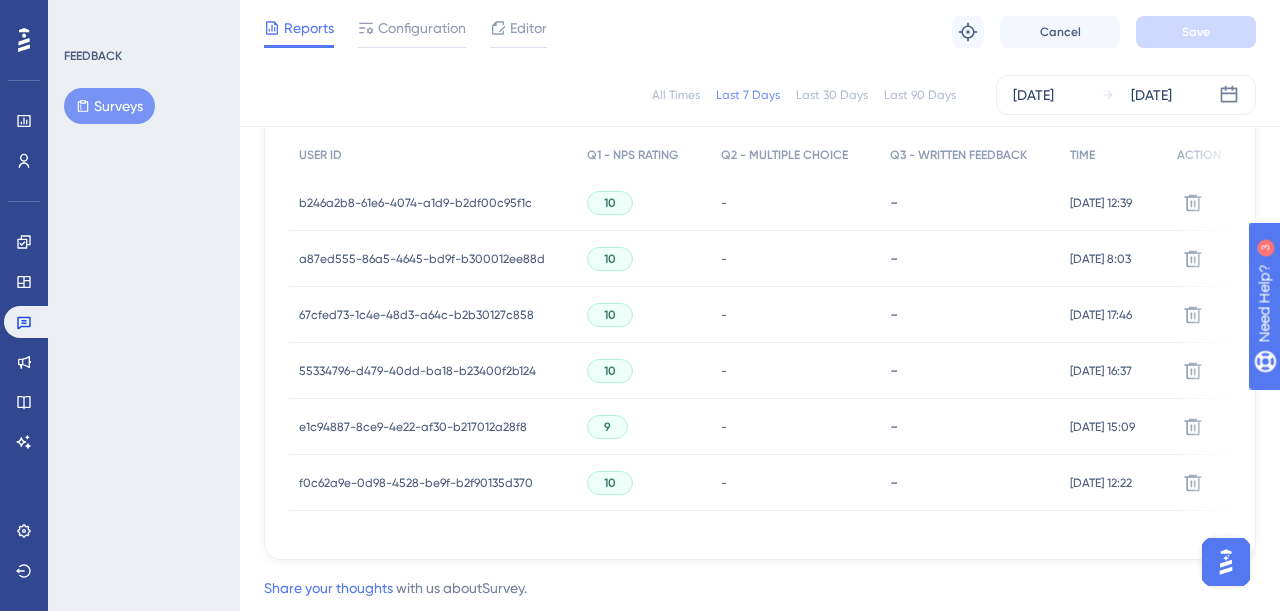 click on "67cfed73-1c4e-48d3-a64c-b2b30127c858" at bounding box center (416, 315) 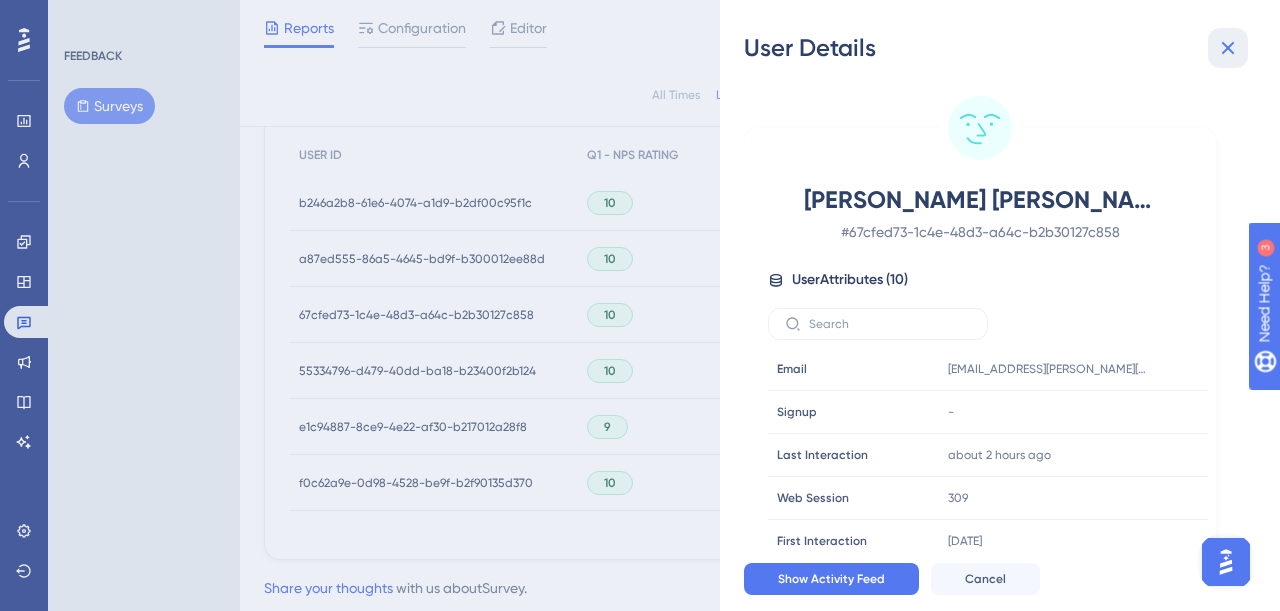 click 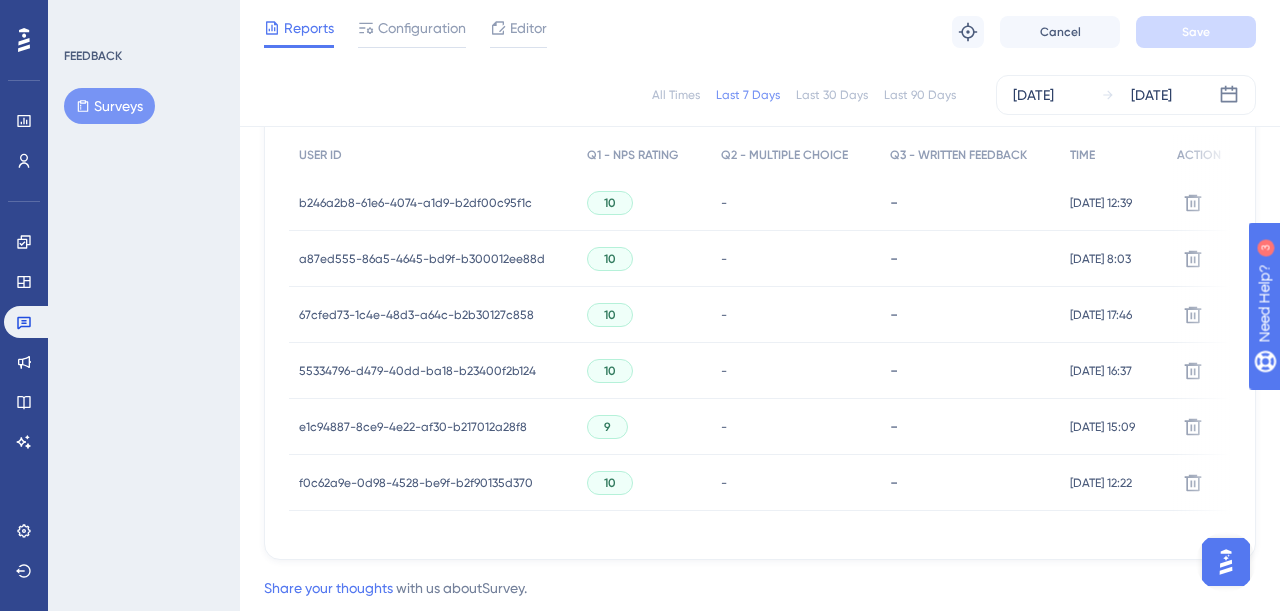 click on "55334796-d479-40dd-ba18-b23400f2b124" at bounding box center [417, 371] 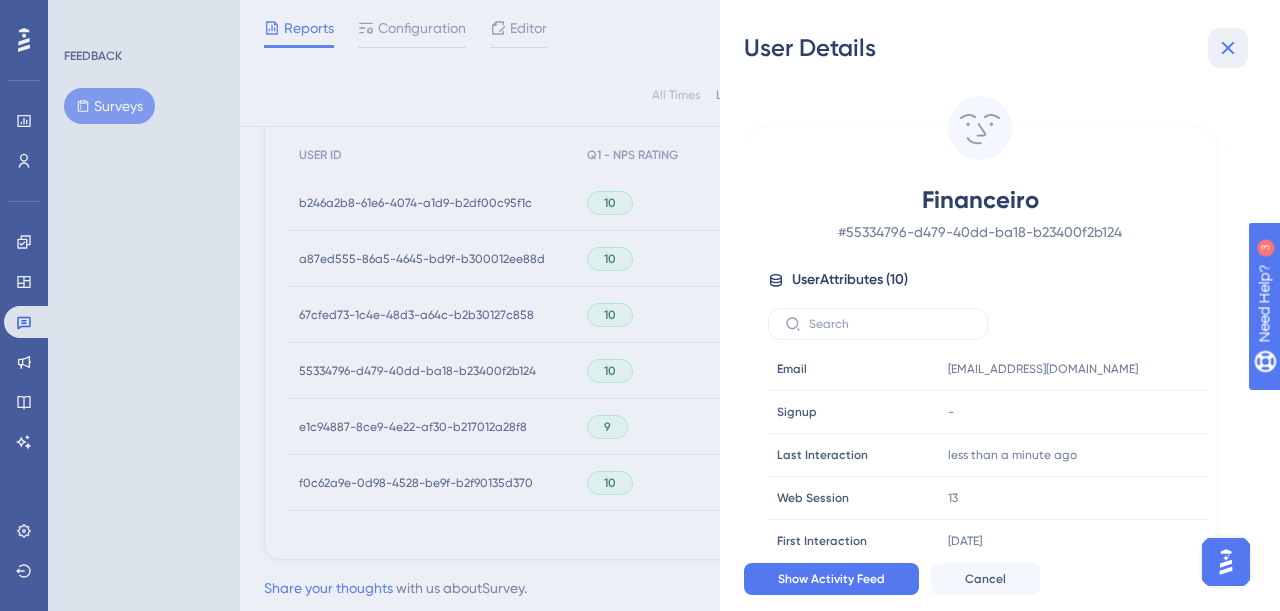 click 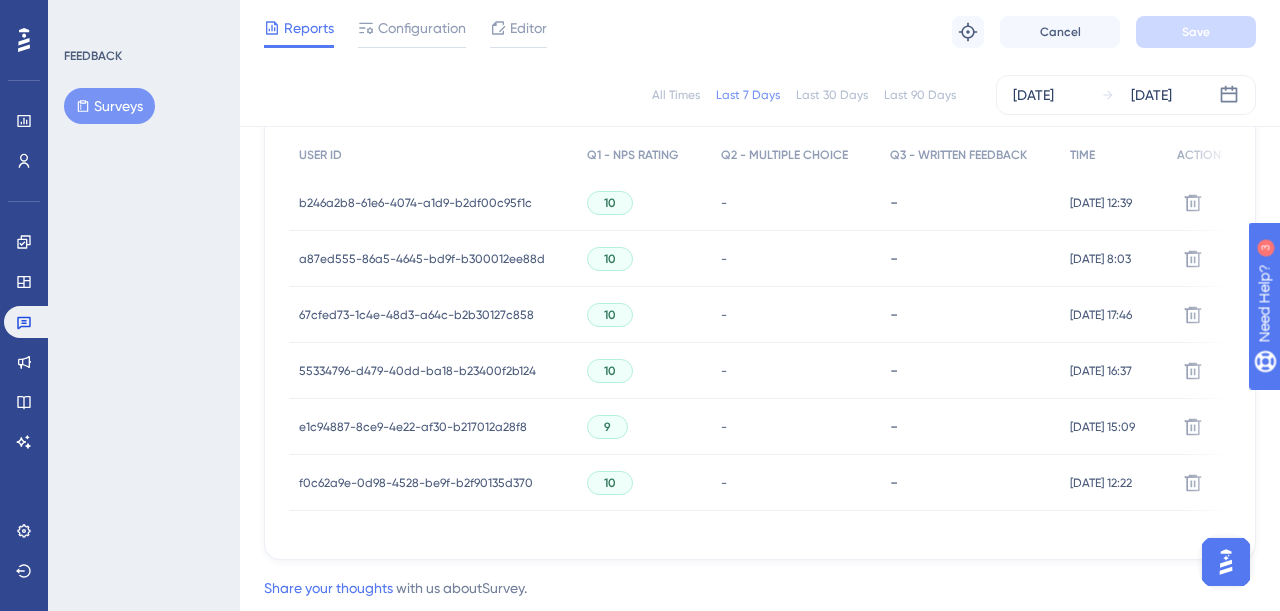 click on "e1c94887-8ce9-4e22-af30-b217012a28f8" at bounding box center [413, 427] 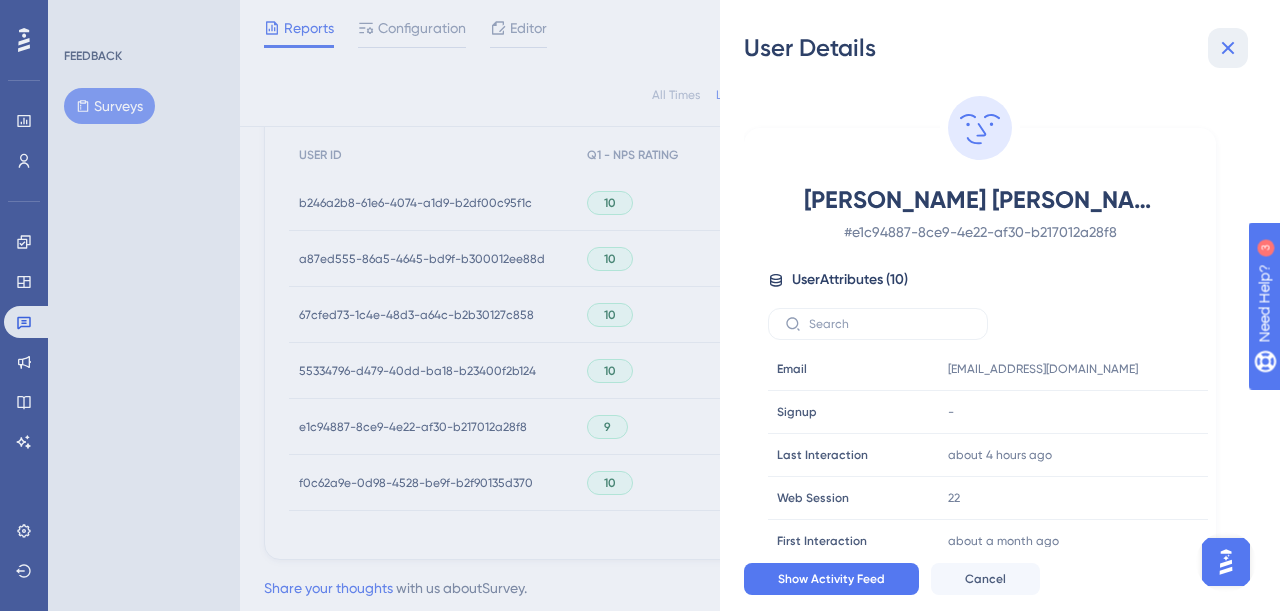 click 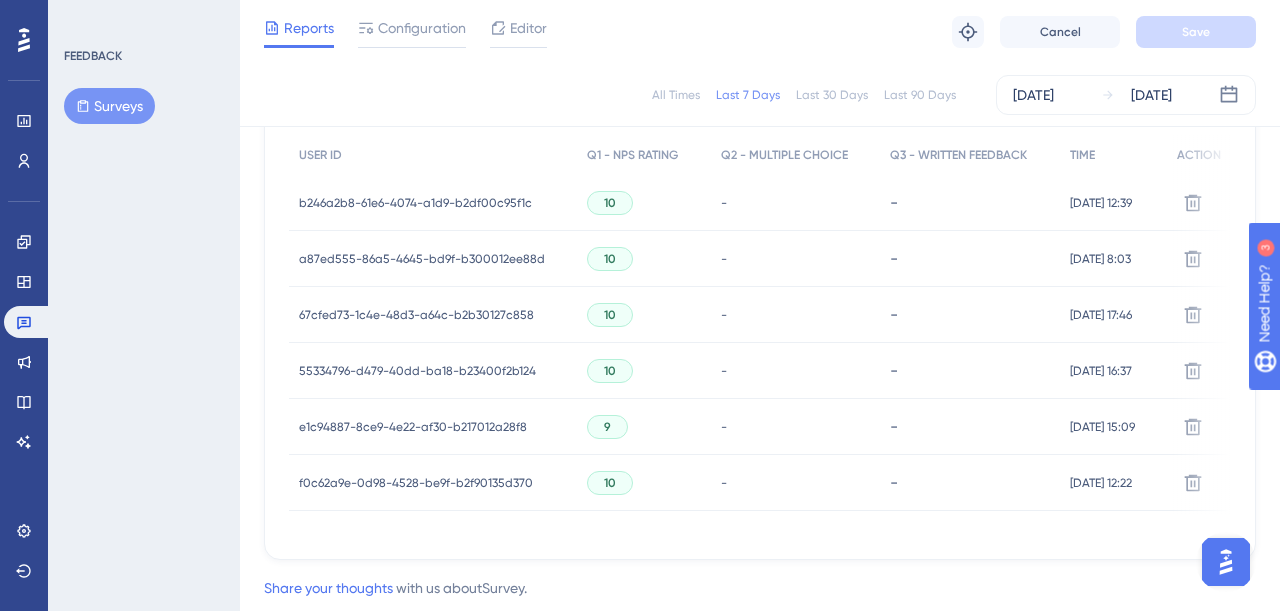 click on "f0c62a9e-0d98-4528-be9f-b2f90135d370" at bounding box center [416, 483] 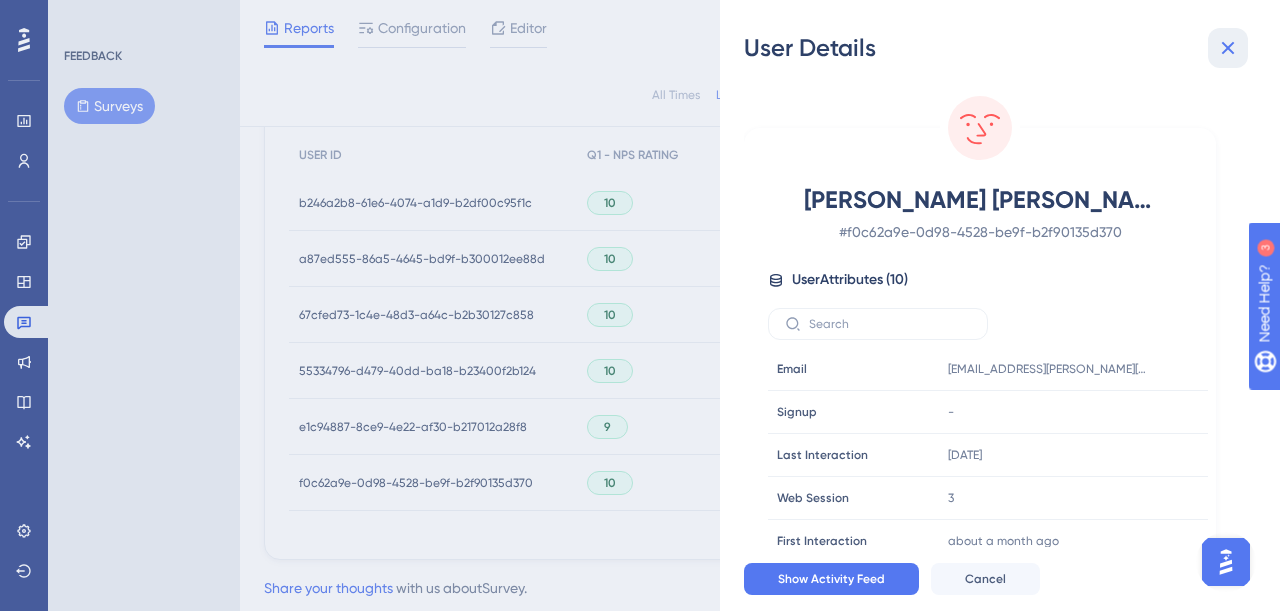 click 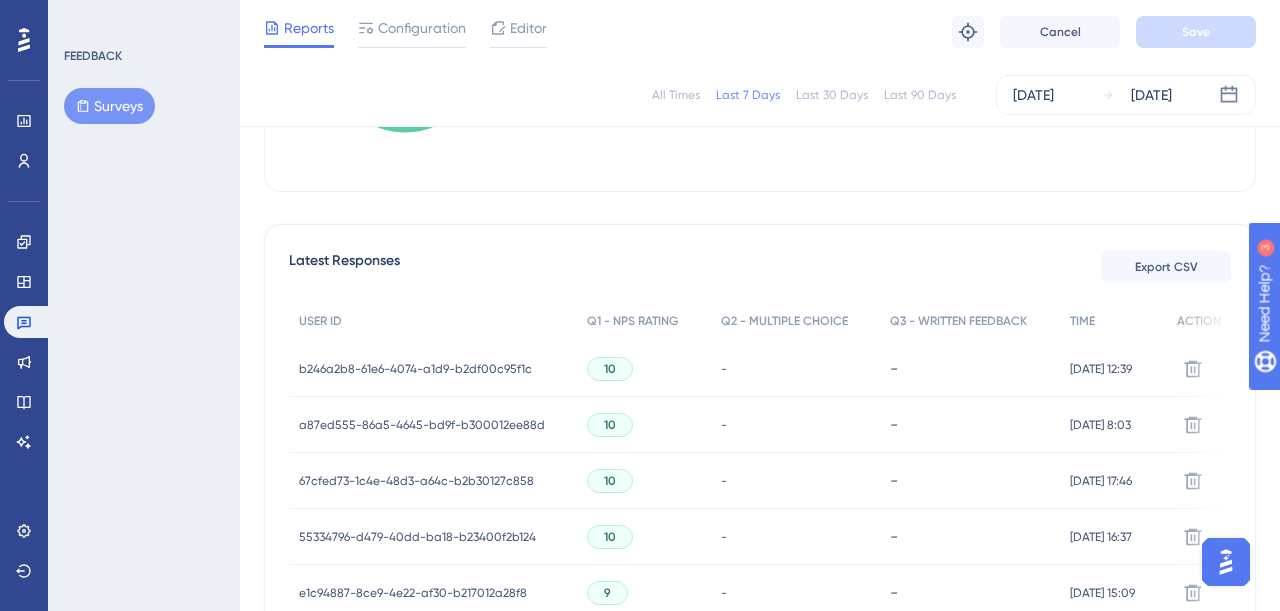 scroll, scrollTop: 0, scrollLeft: 0, axis: both 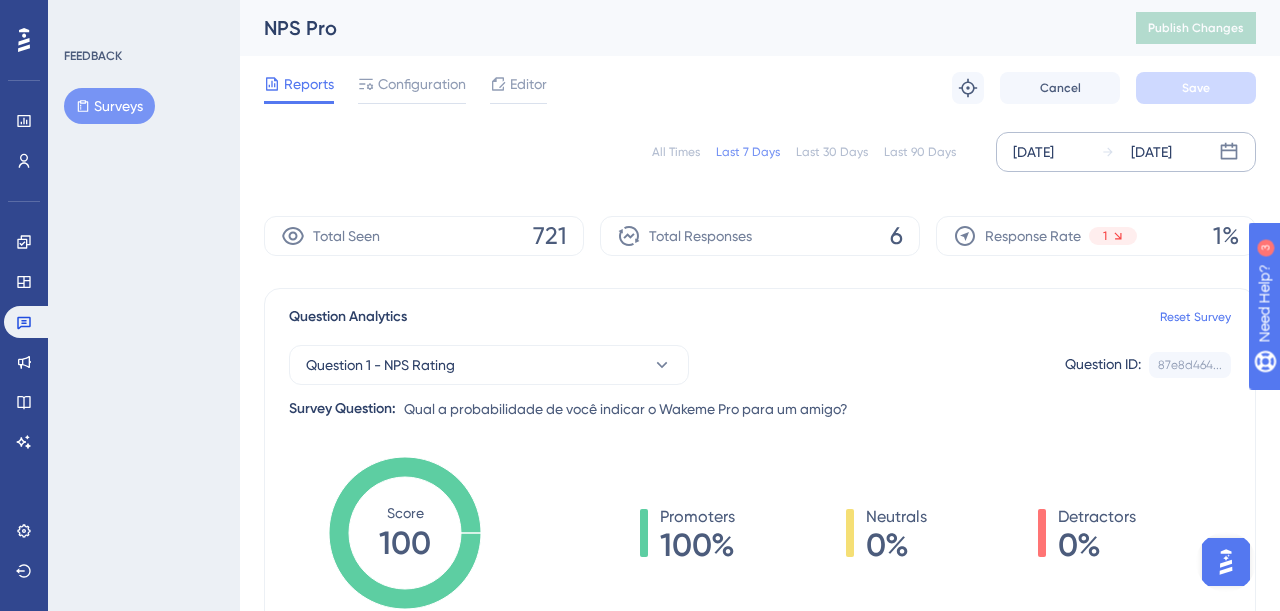 click on "[DATE] [DATE]" at bounding box center (1126, 152) 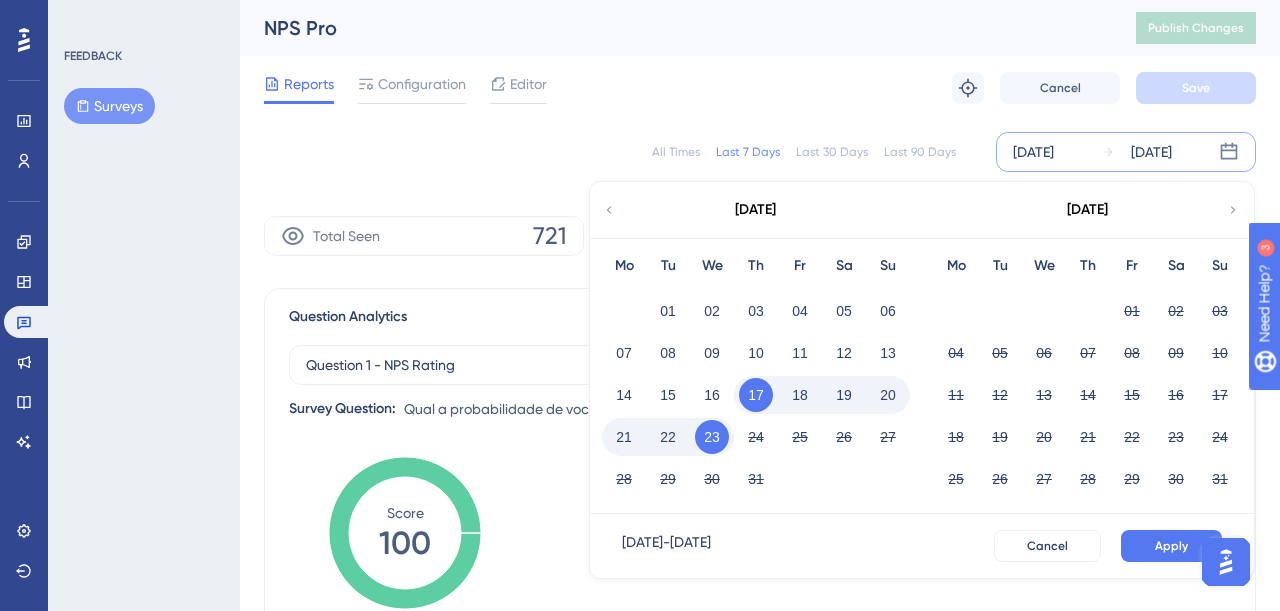 click 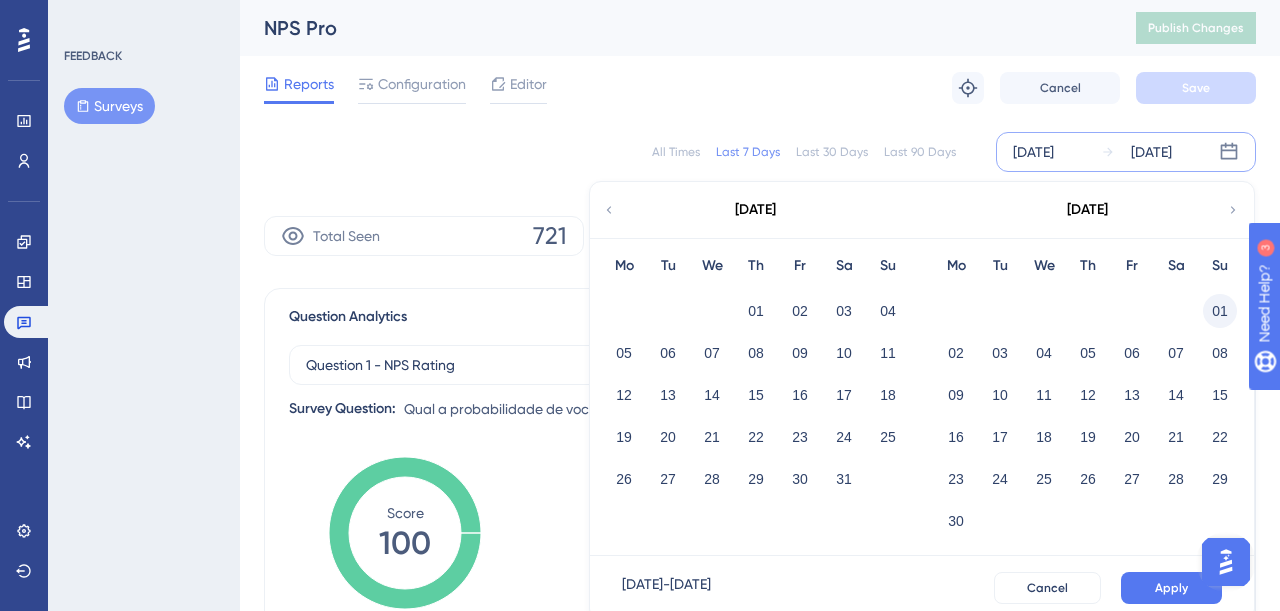 click on "01" at bounding box center (1220, 311) 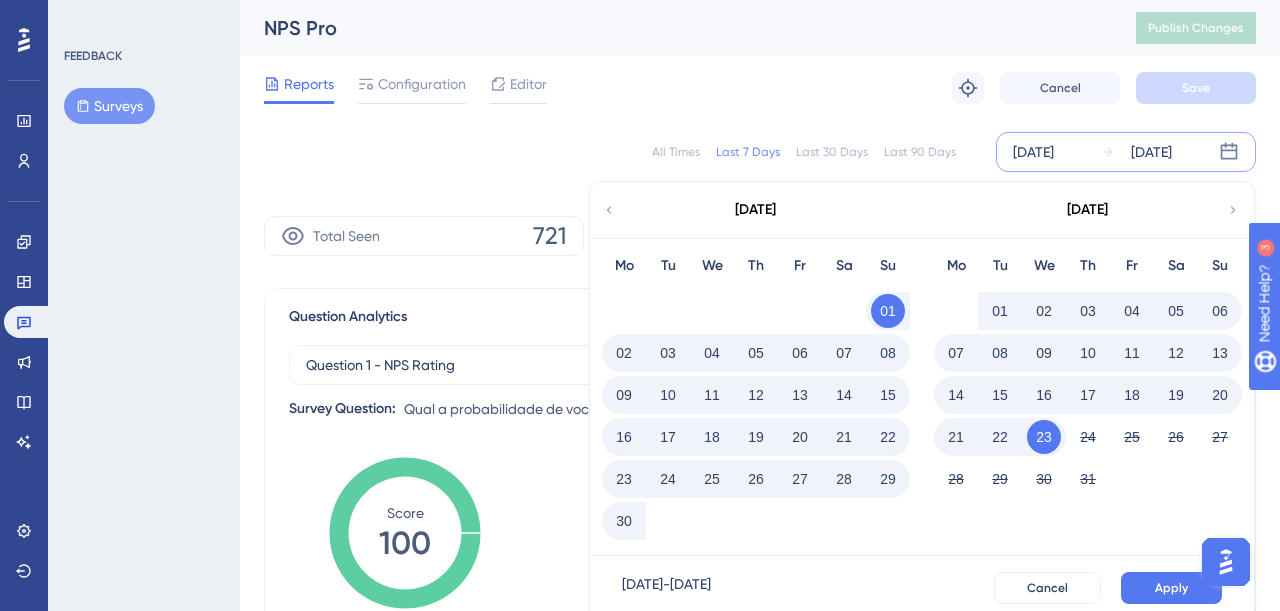 click on "30" at bounding box center [624, 521] 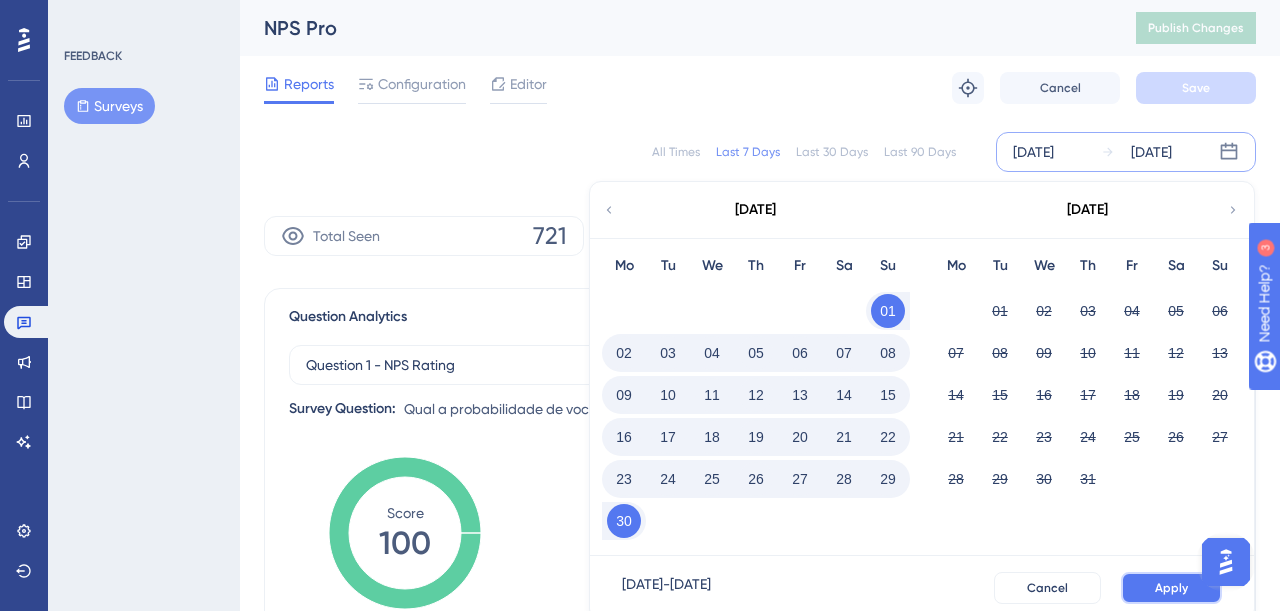 click on "Apply" at bounding box center [1171, 588] 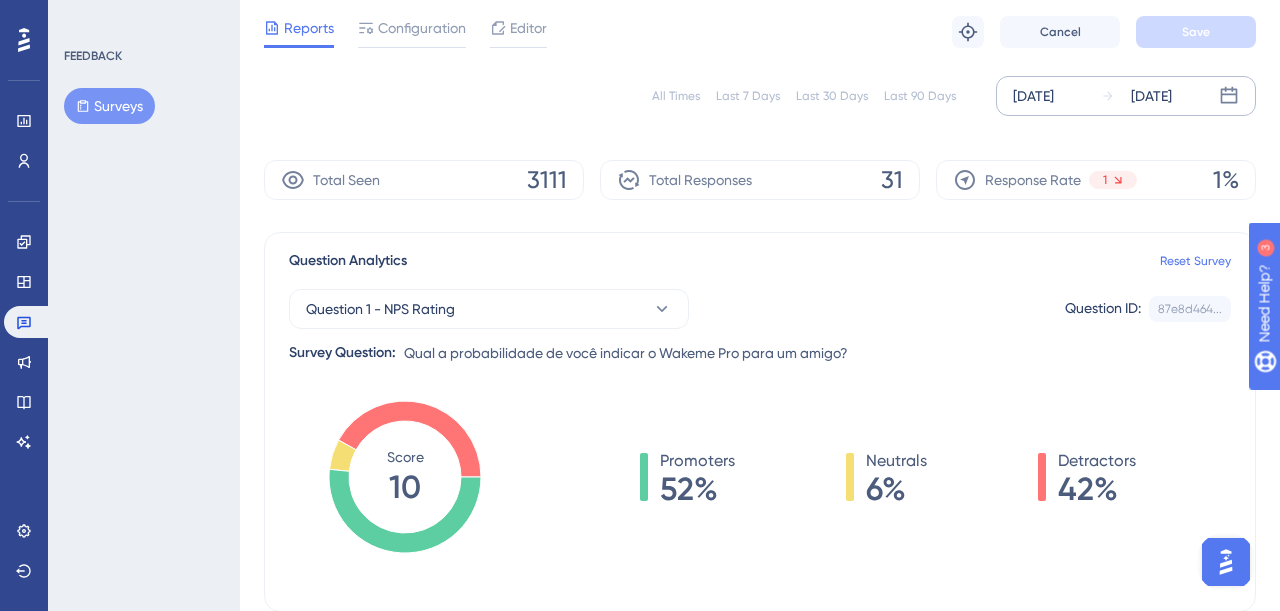 scroll, scrollTop: 59, scrollLeft: 0, axis: vertical 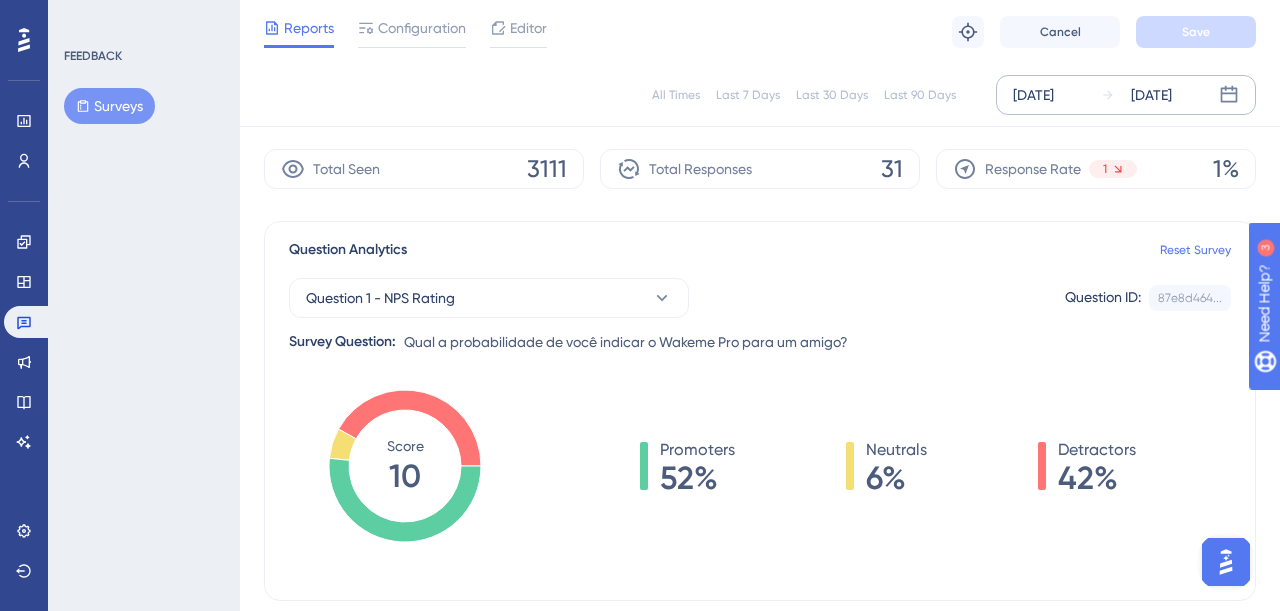click on "Surveys" at bounding box center (109, 106) 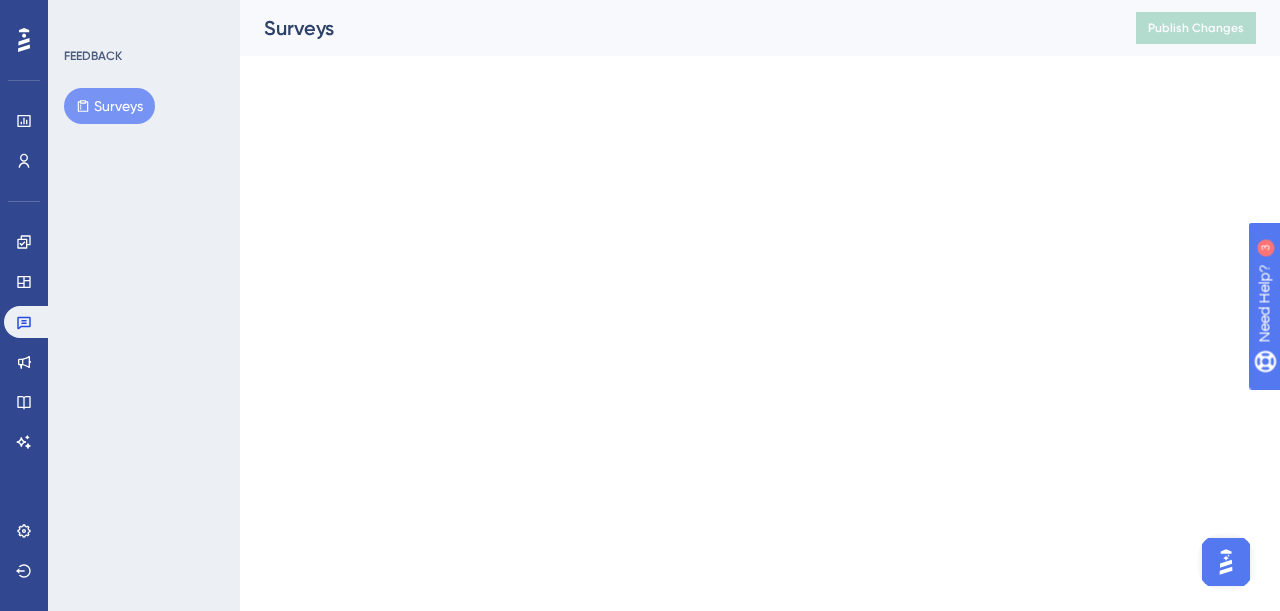 scroll, scrollTop: 0, scrollLeft: 0, axis: both 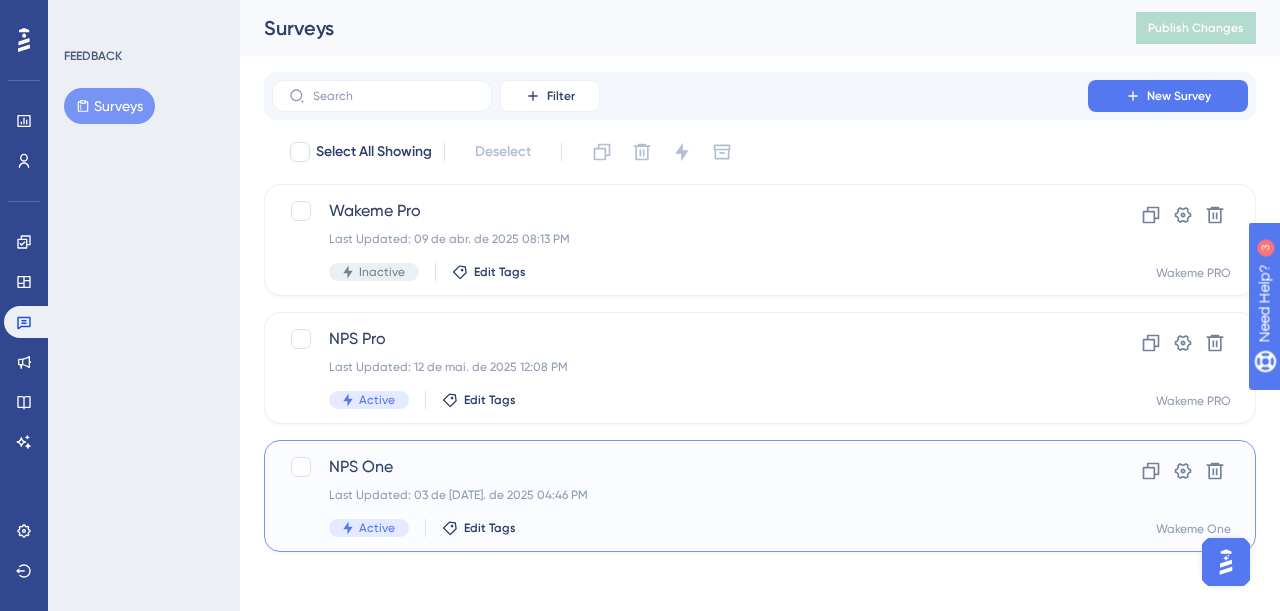 click on "NPS One" at bounding box center [680, 467] 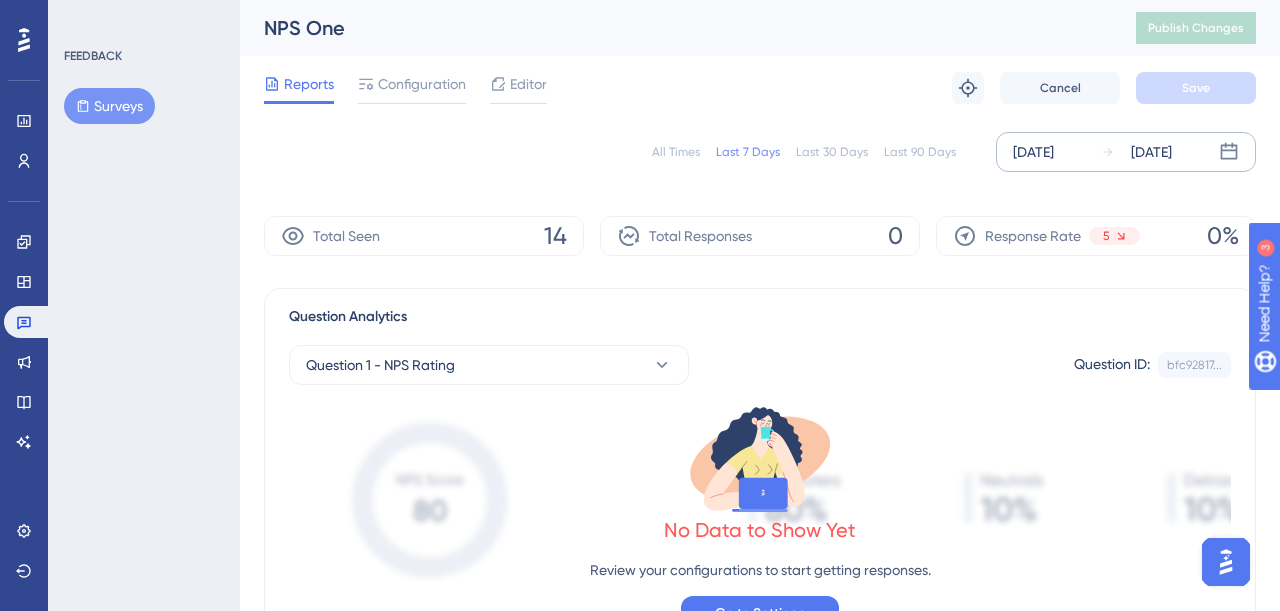 click on "[DATE]" at bounding box center [1033, 152] 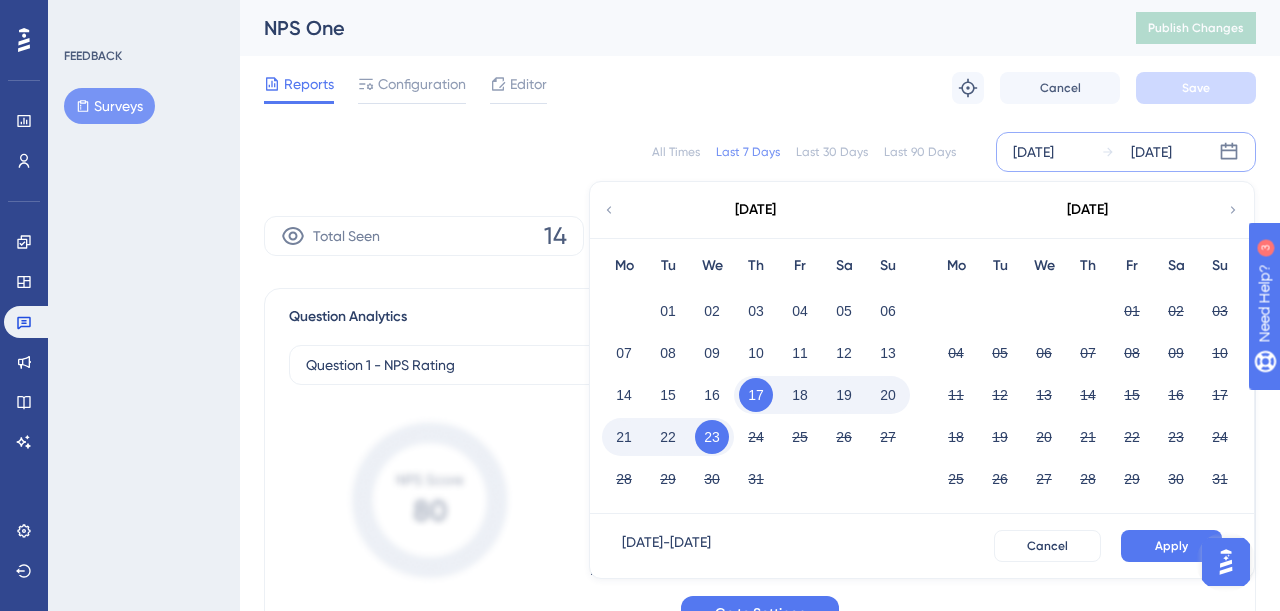click 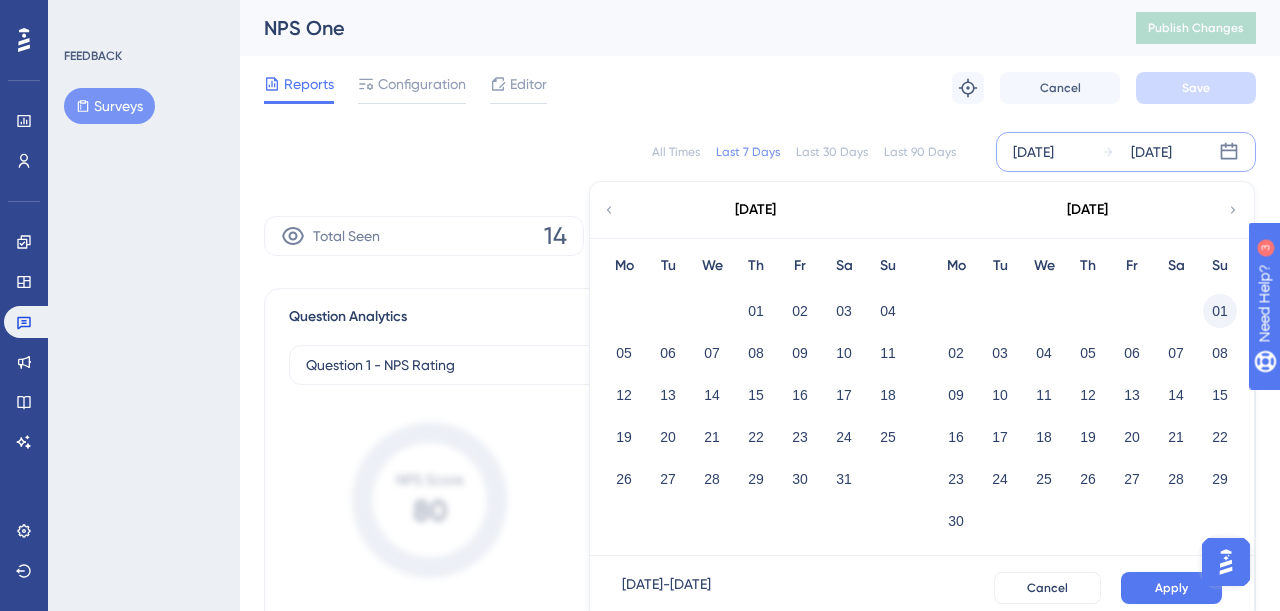 click on "01" at bounding box center (1220, 311) 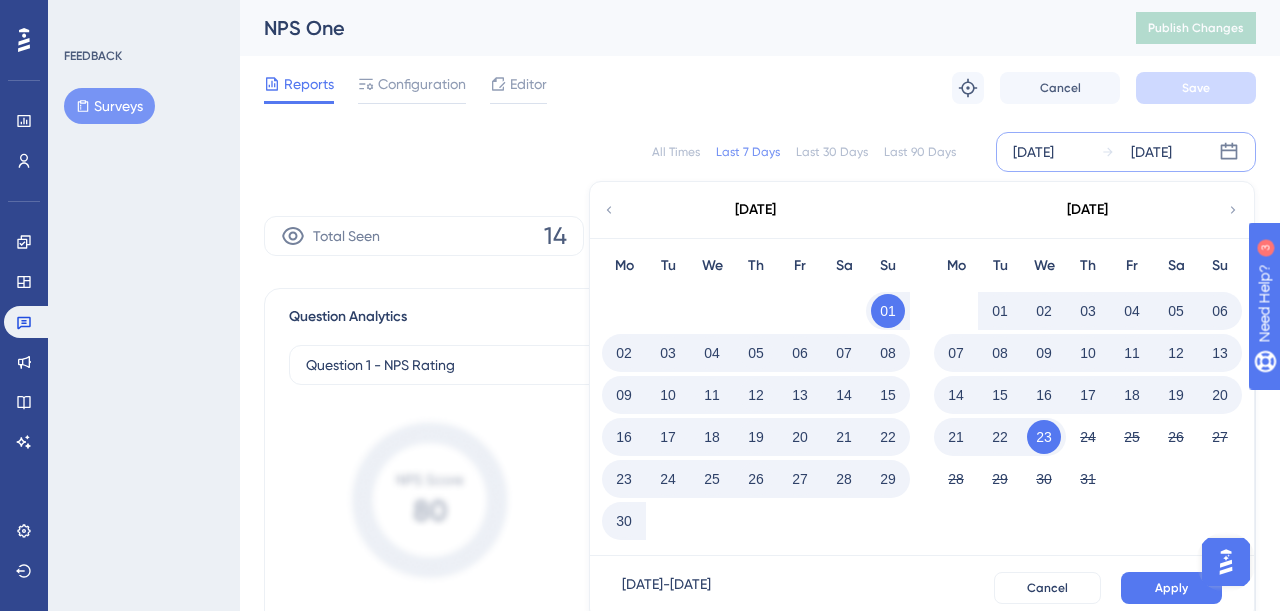 click on "30" at bounding box center [624, 521] 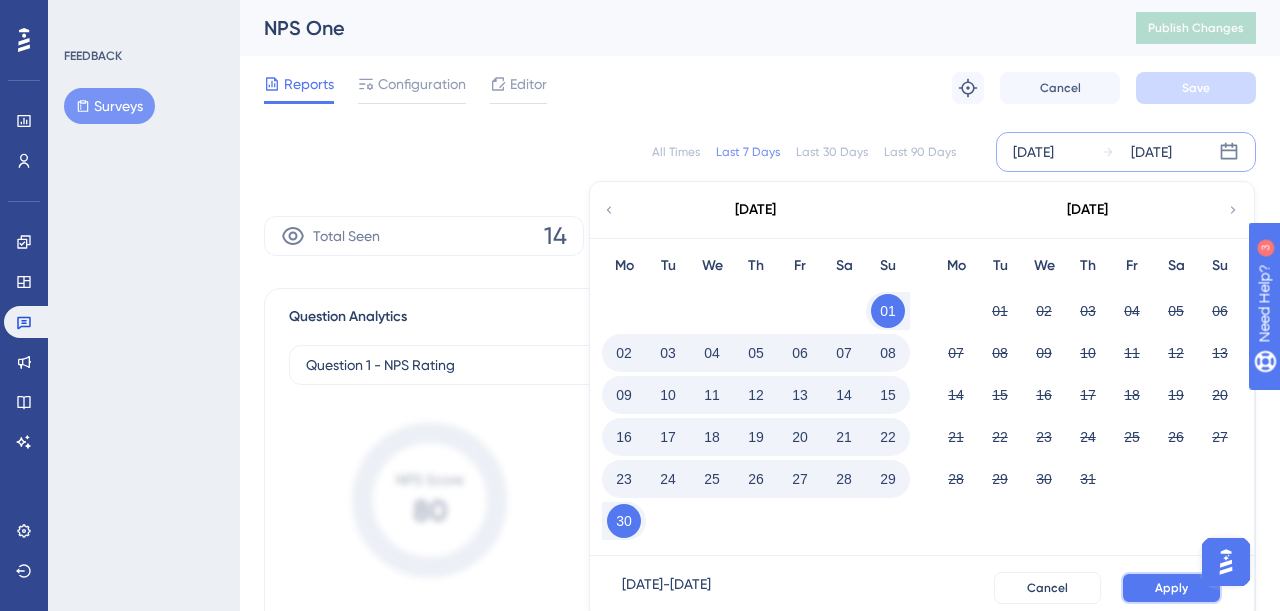 click on "Apply" at bounding box center (1171, 588) 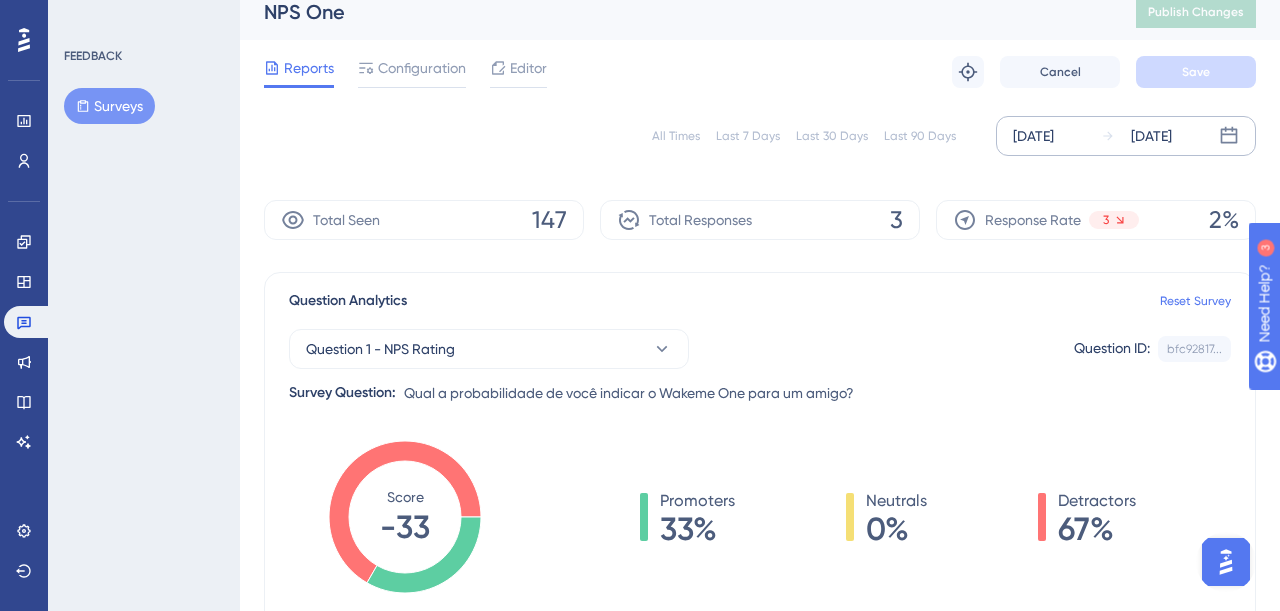 scroll, scrollTop: 0, scrollLeft: 0, axis: both 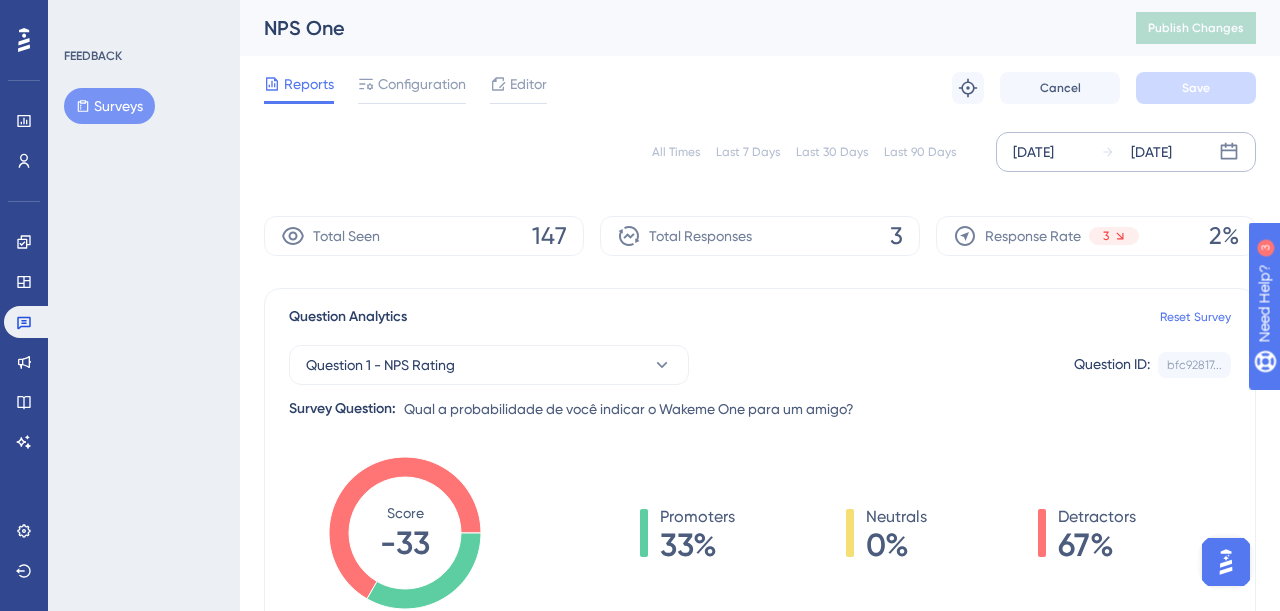 click on "Surveys" at bounding box center [109, 106] 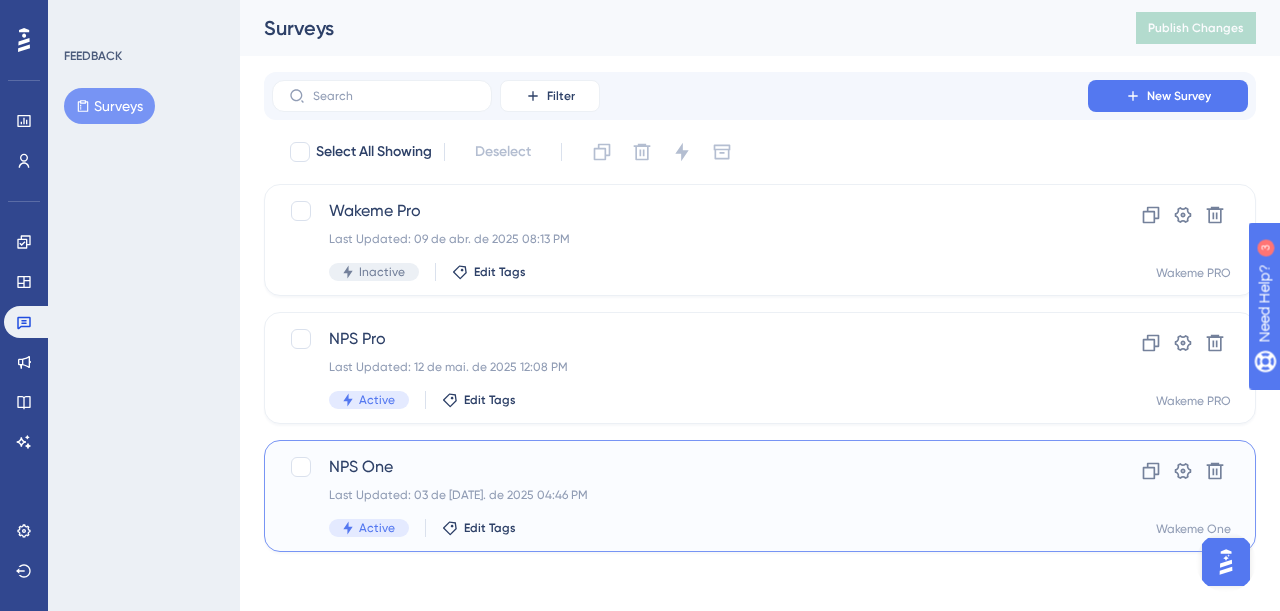 click on "NPS One" at bounding box center [680, 467] 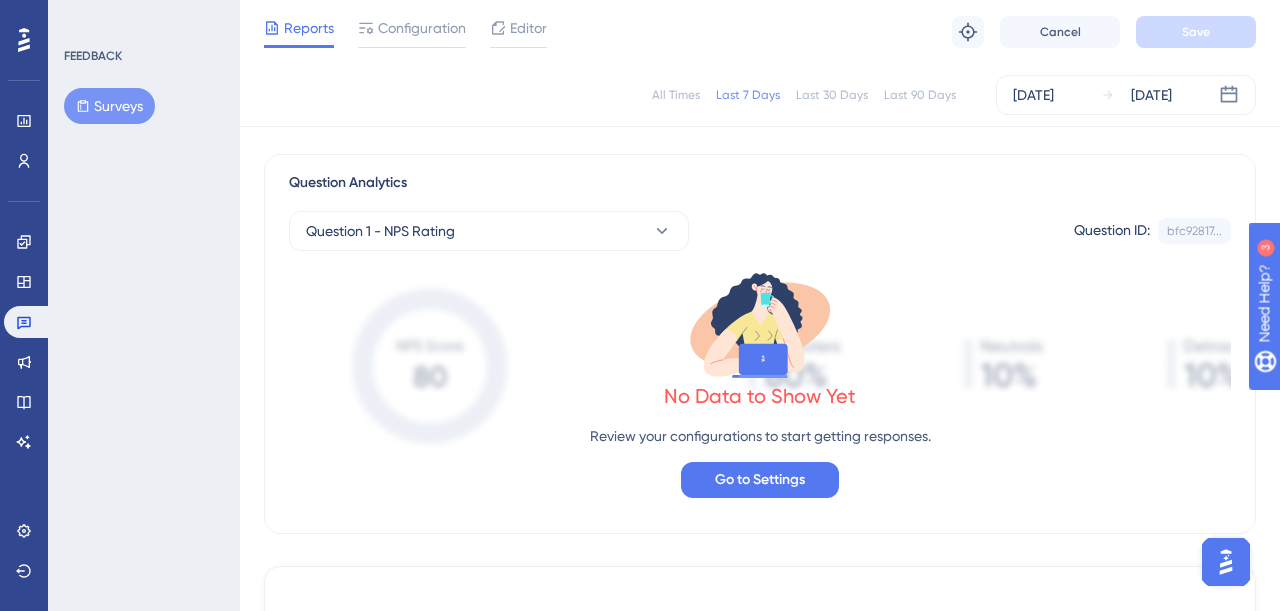 scroll, scrollTop: 0, scrollLeft: 0, axis: both 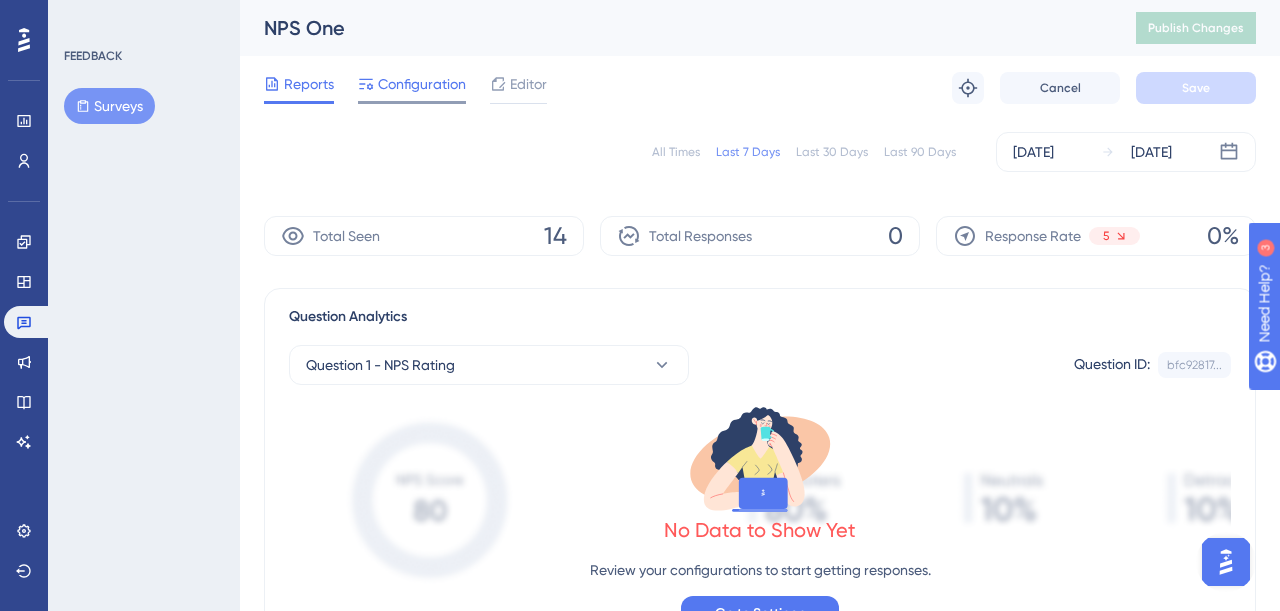 click on "Configuration" at bounding box center [422, 84] 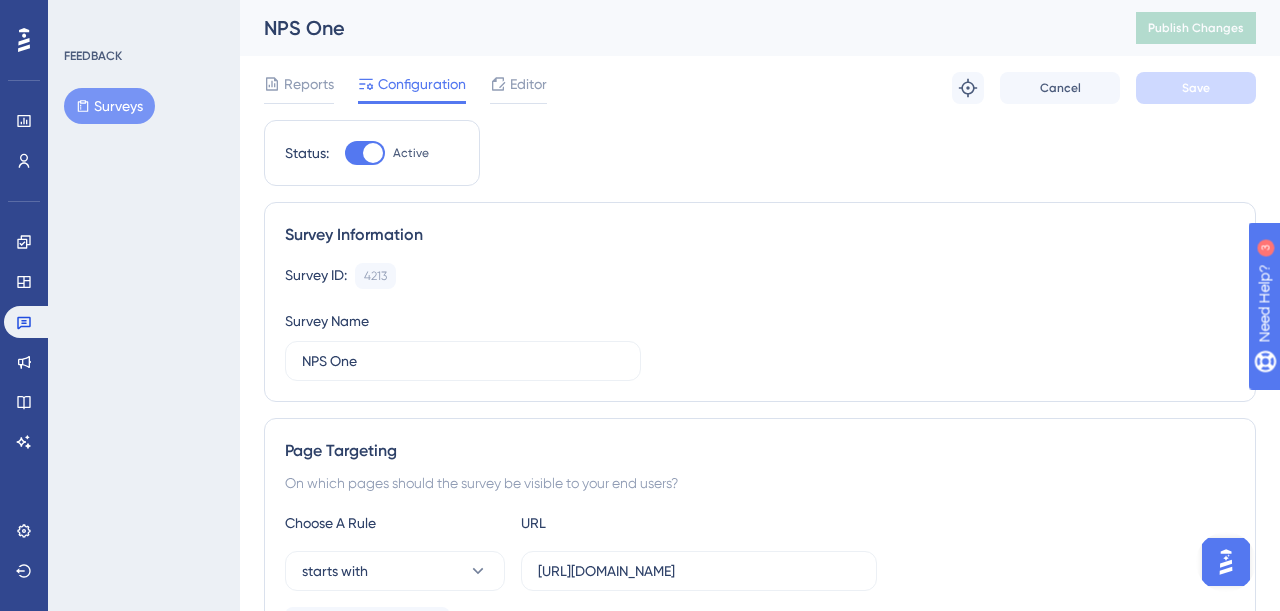 click on "Surveys" at bounding box center [109, 106] 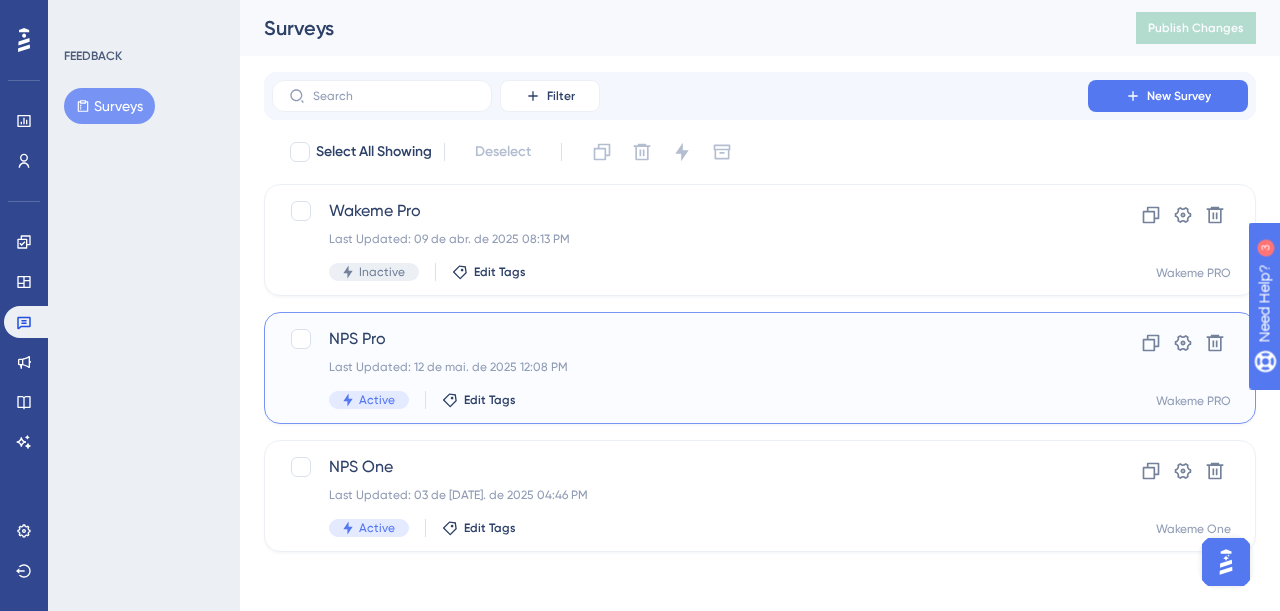 click on "NPS Pro" at bounding box center [680, 339] 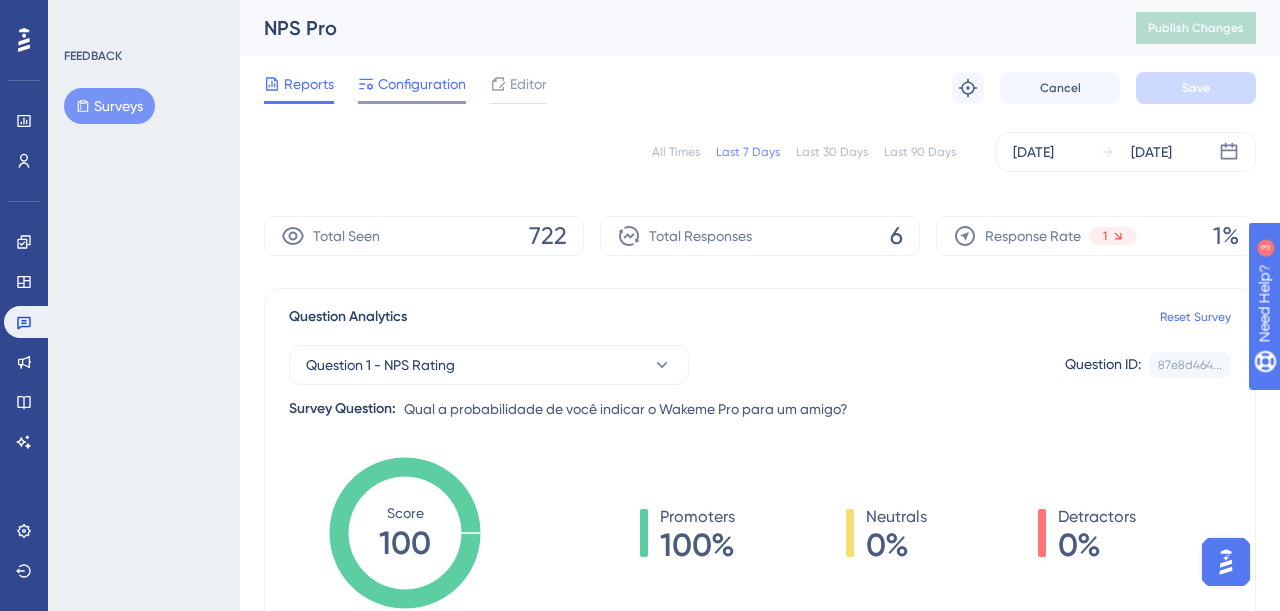 click on "Configuration" at bounding box center (422, 84) 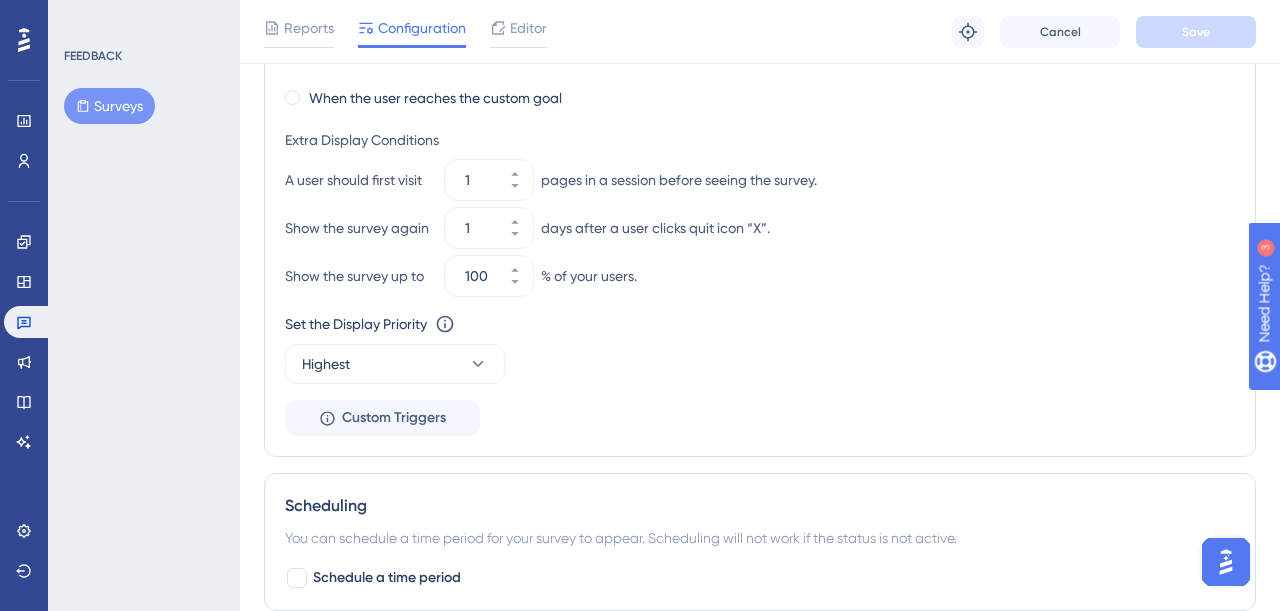 scroll, scrollTop: 0, scrollLeft: 0, axis: both 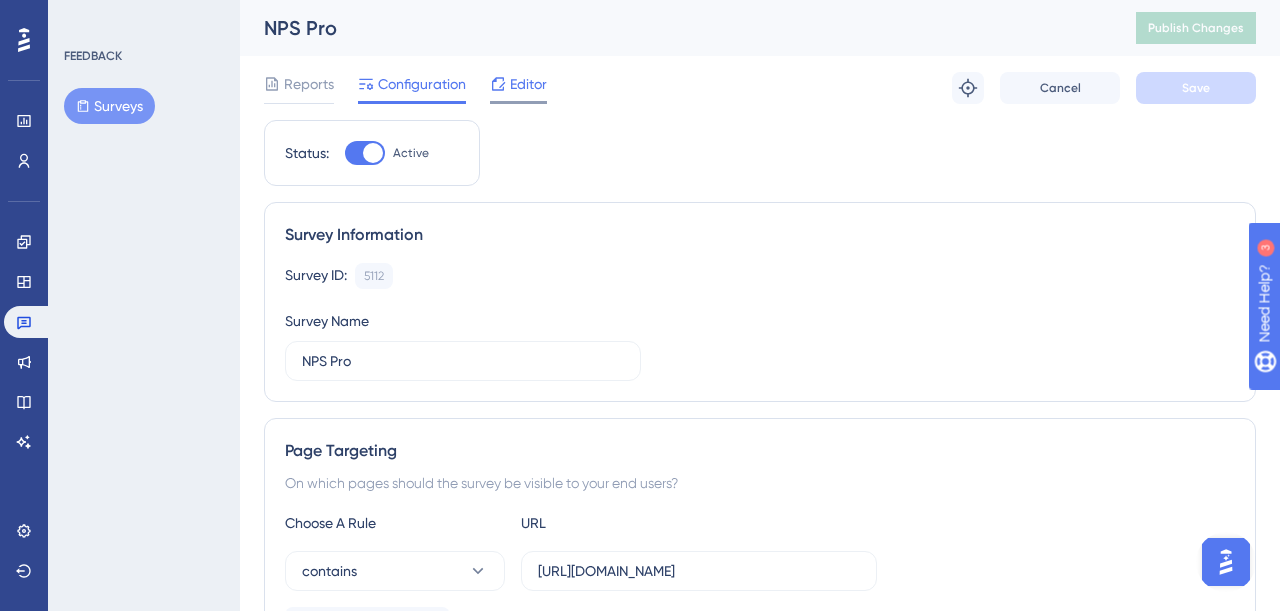 click on "Editor" at bounding box center (528, 84) 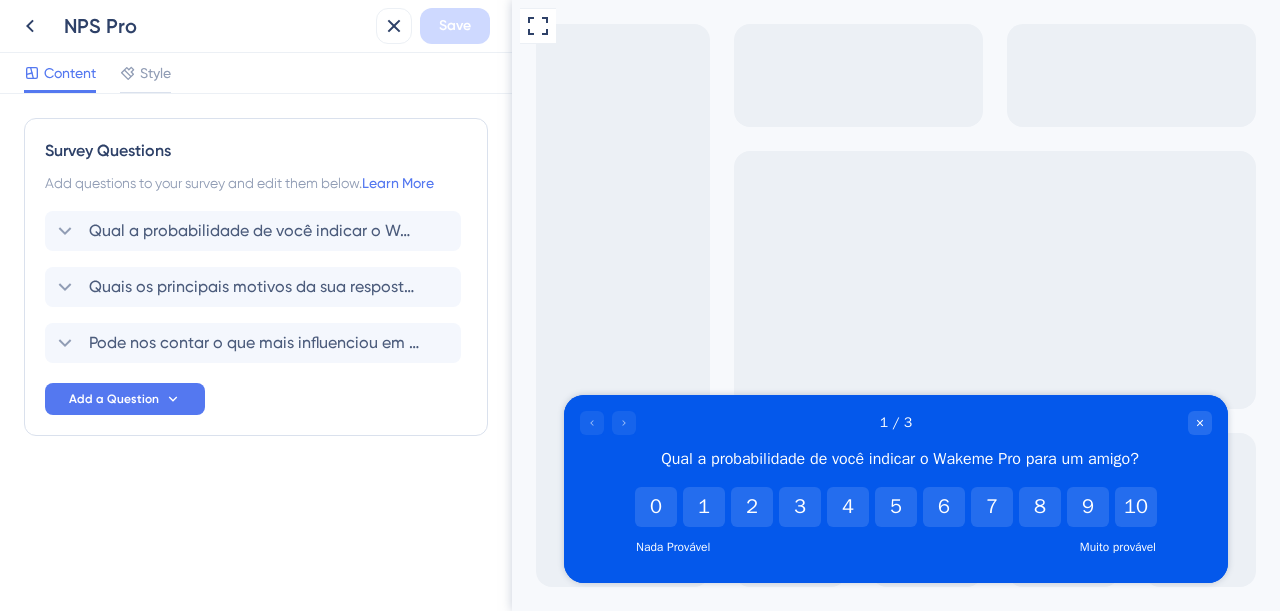 scroll, scrollTop: 0, scrollLeft: 0, axis: both 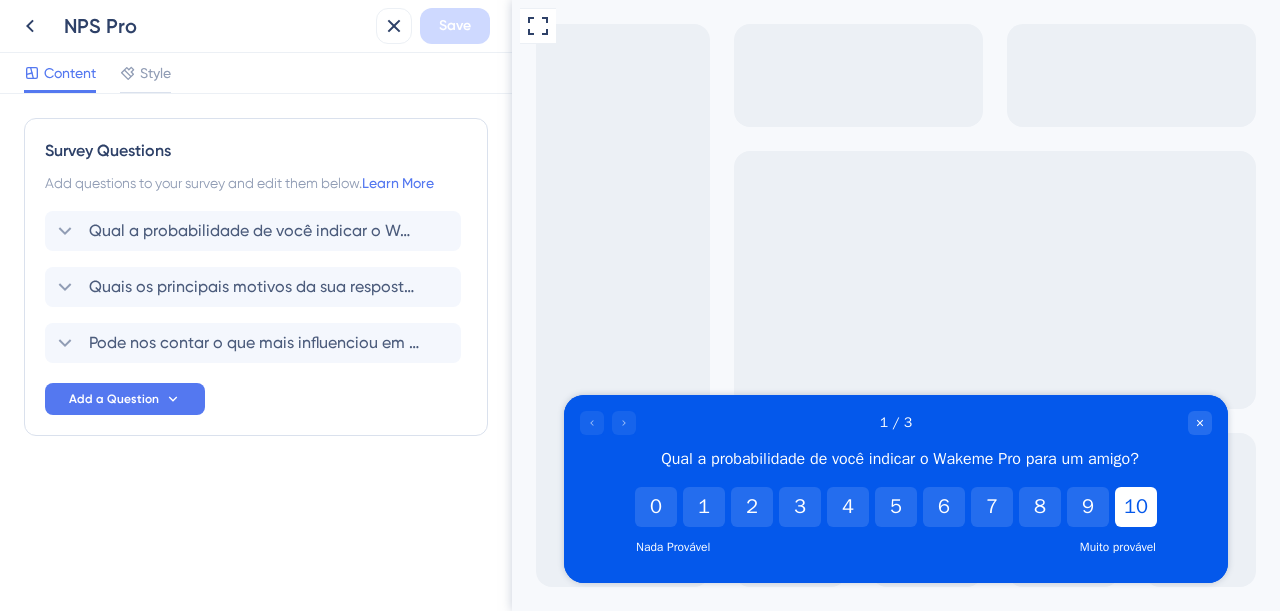 click on "10" at bounding box center [1136, 507] 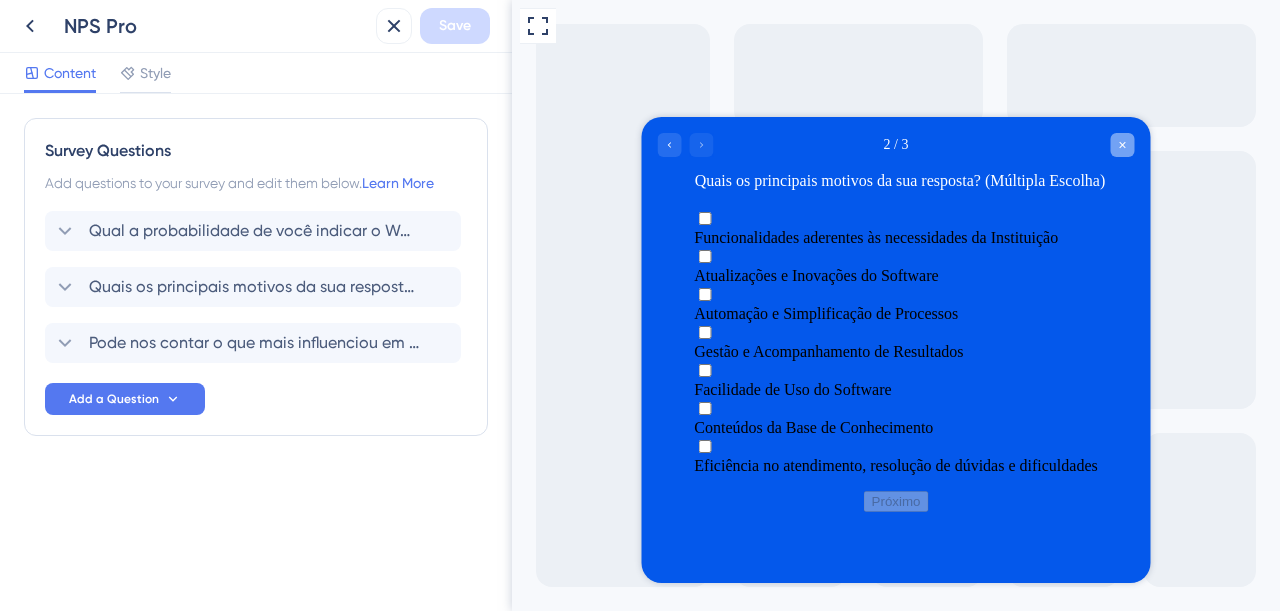 click 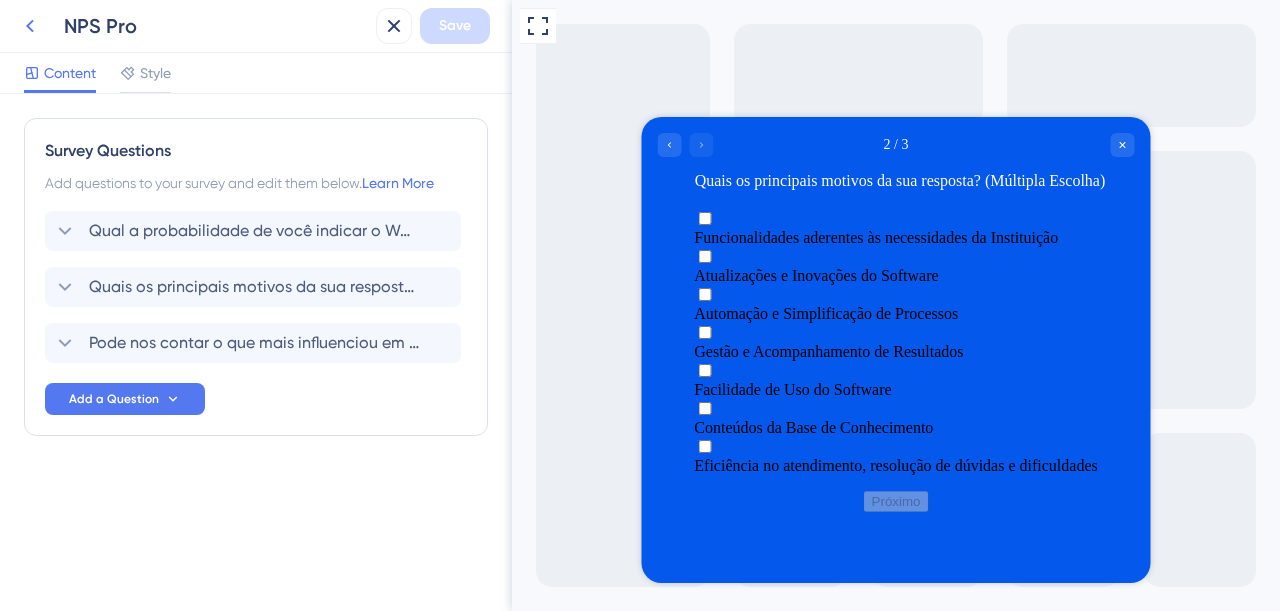 click 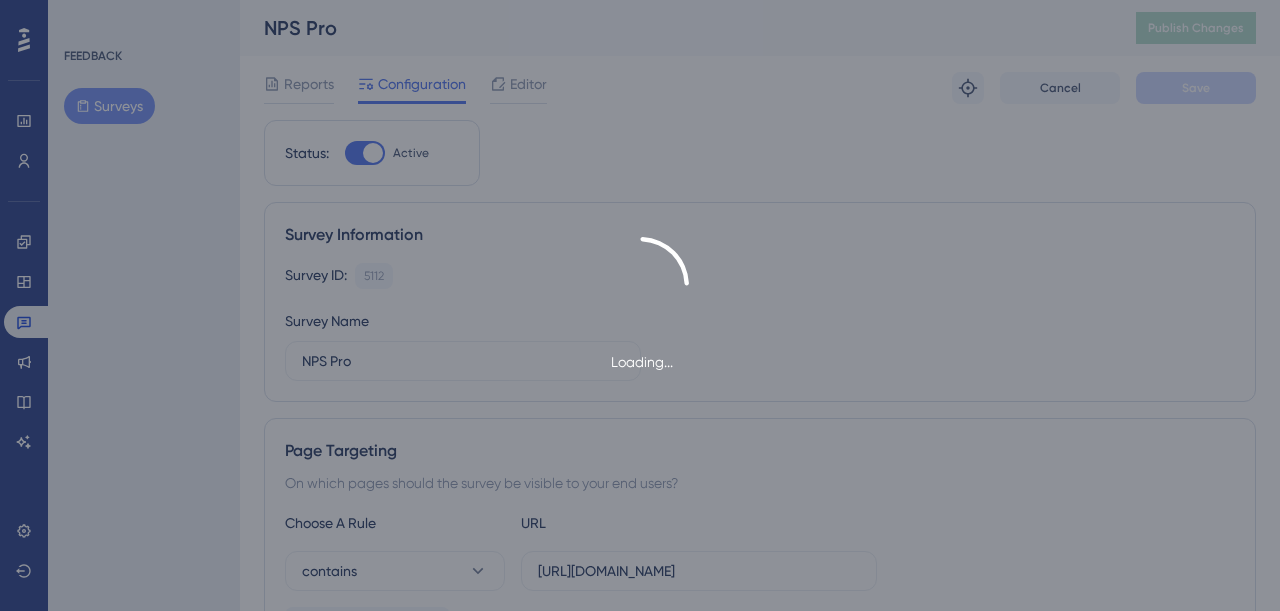 scroll, scrollTop: 0, scrollLeft: 0, axis: both 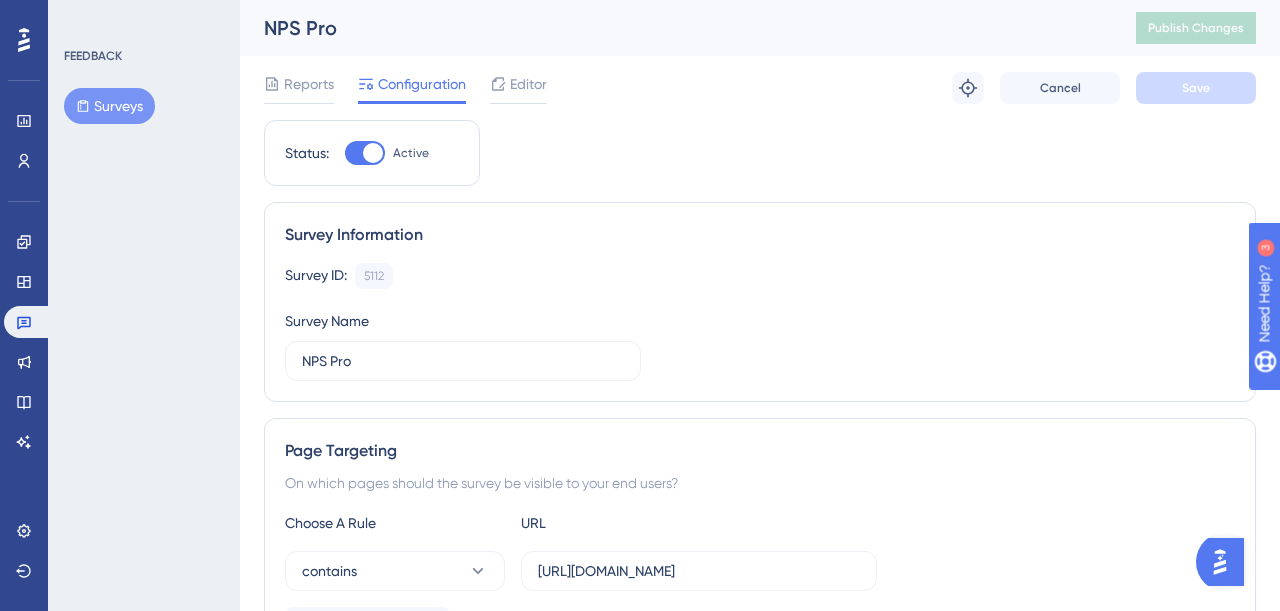 click on "Surveys" at bounding box center [109, 106] 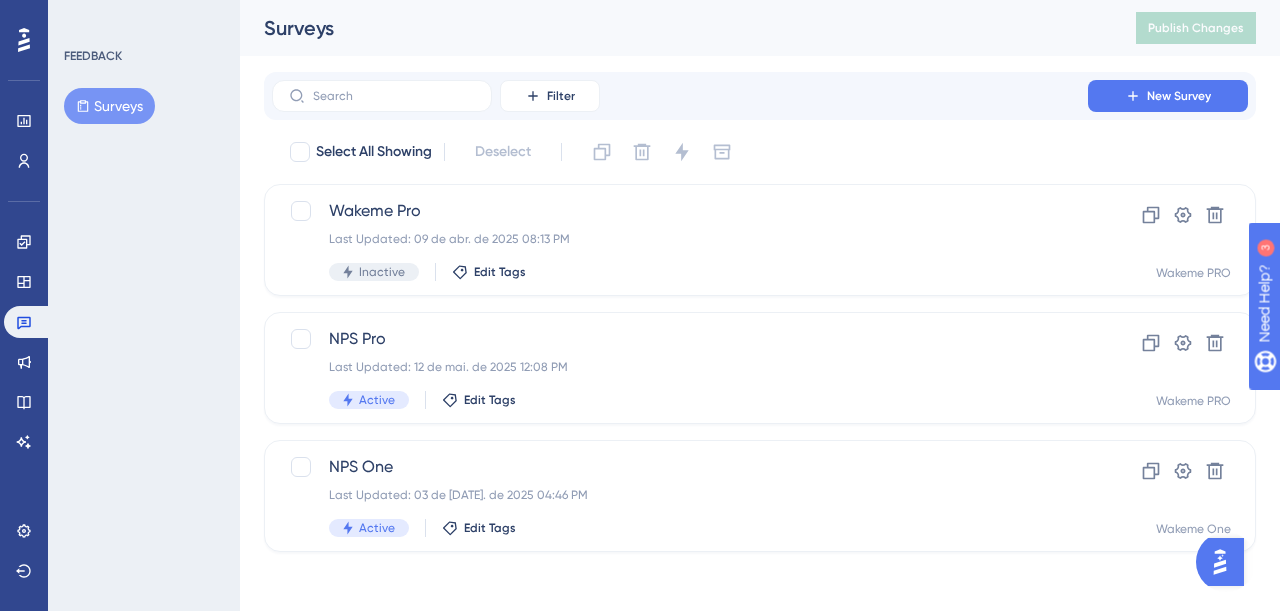 type 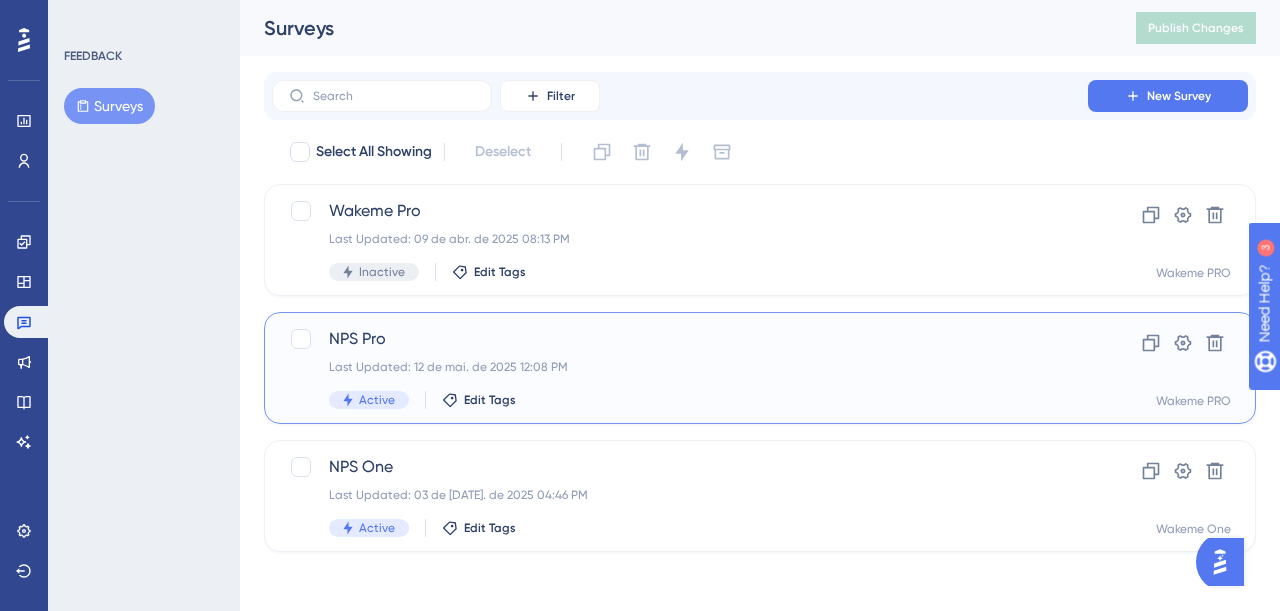 click on "Last Updated: 12 de mai. de 2025 12:08 PM" at bounding box center [680, 367] 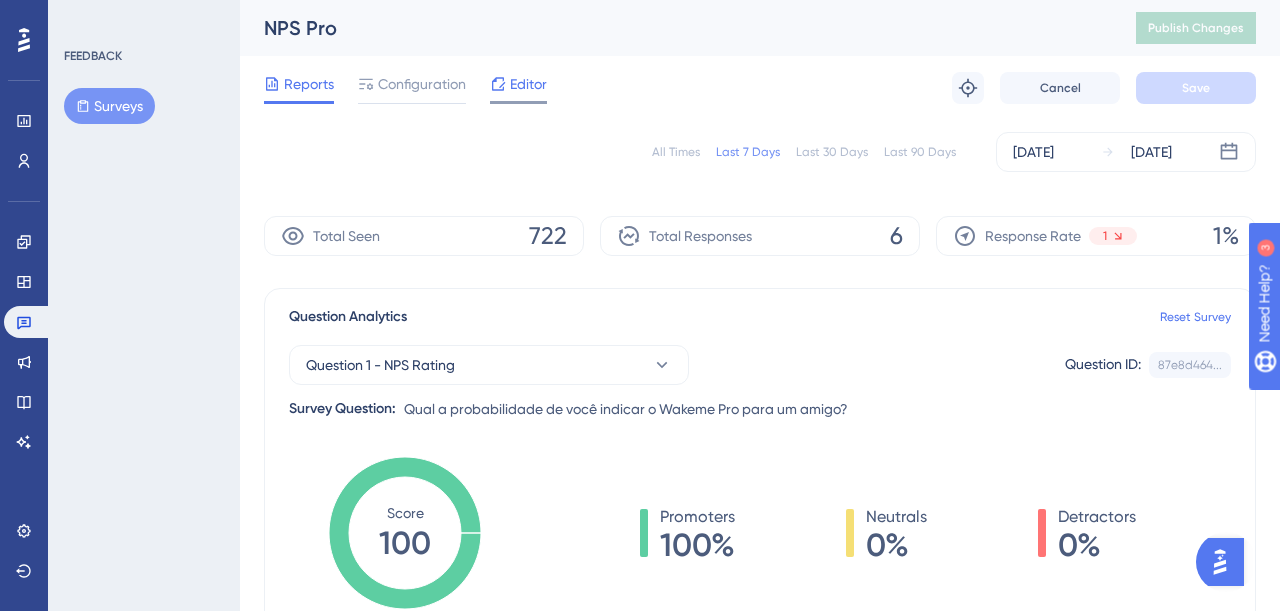 drag, startPoint x: 434, startPoint y: 83, endPoint x: 509, endPoint y: 86, distance: 75.059975 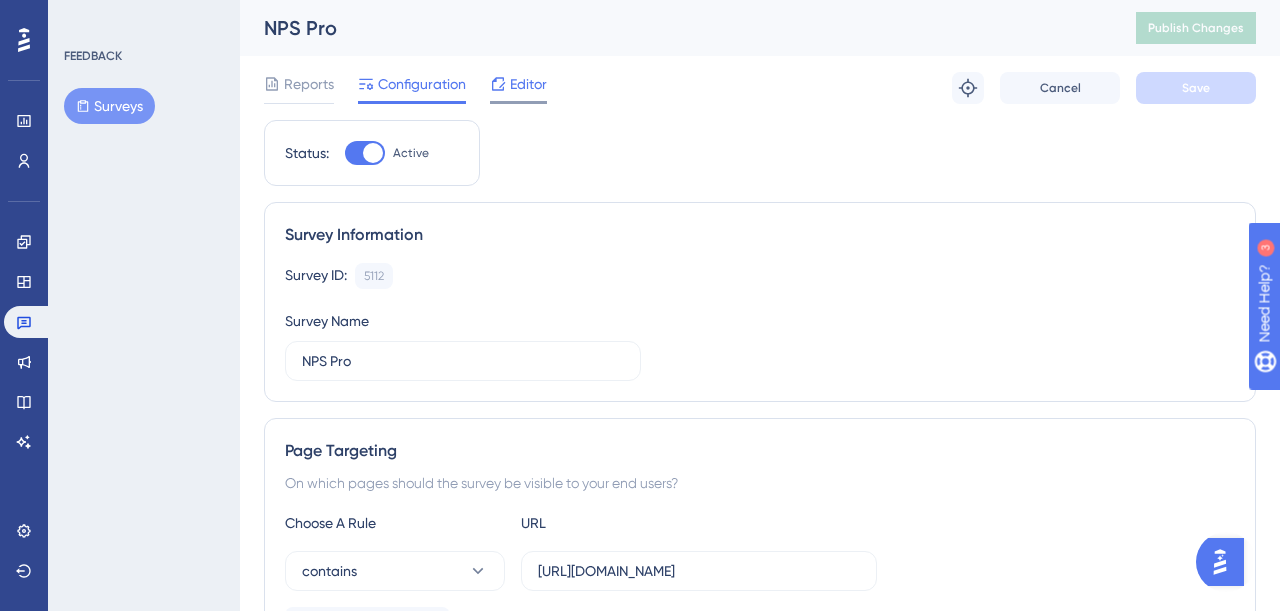 click on "Editor" at bounding box center [528, 84] 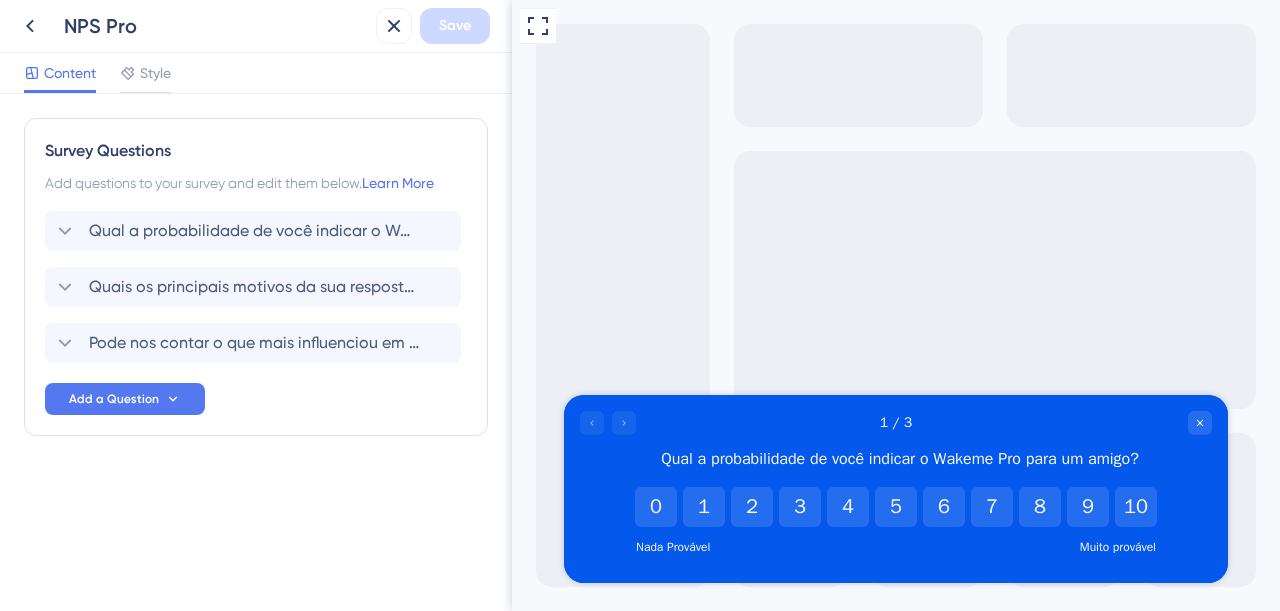 scroll, scrollTop: 0, scrollLeft: 0, axis: both 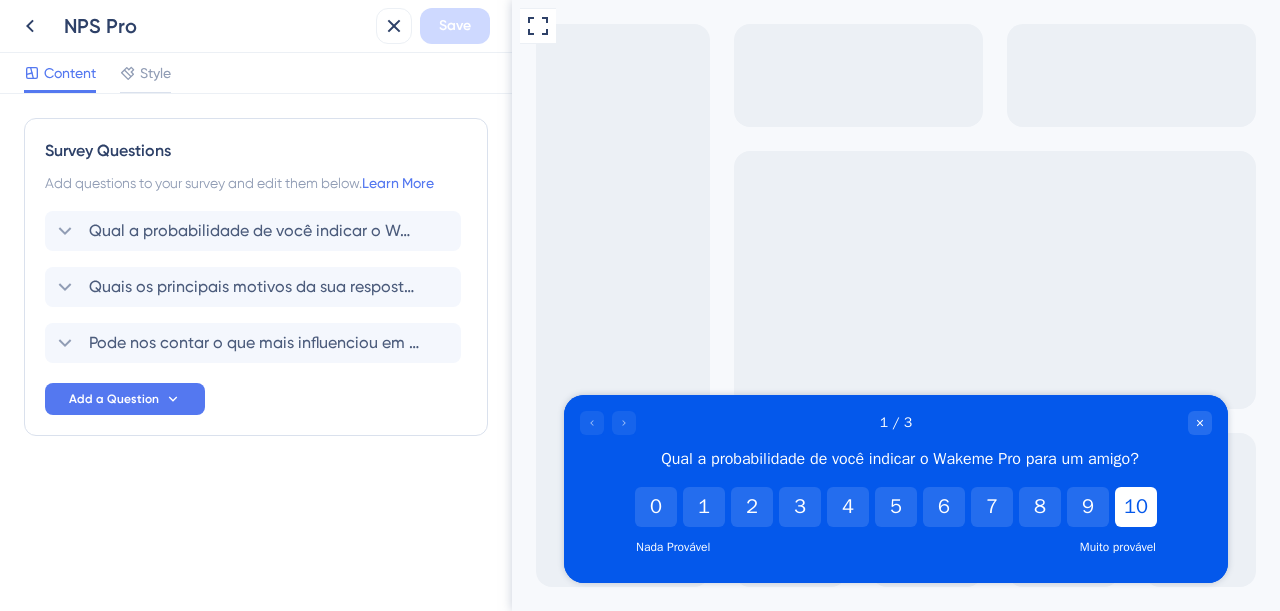 click on "10" at bounding box center (1136, 507) 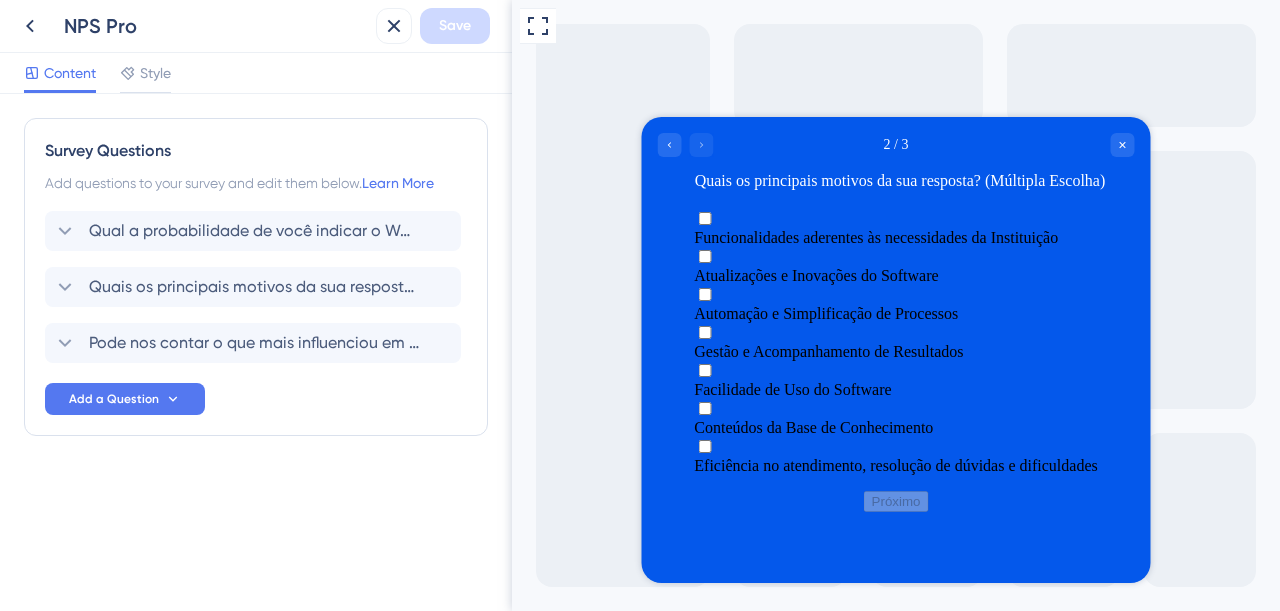 click on "Atualizações e Inovações do Software" at bounding box center (816, 275) 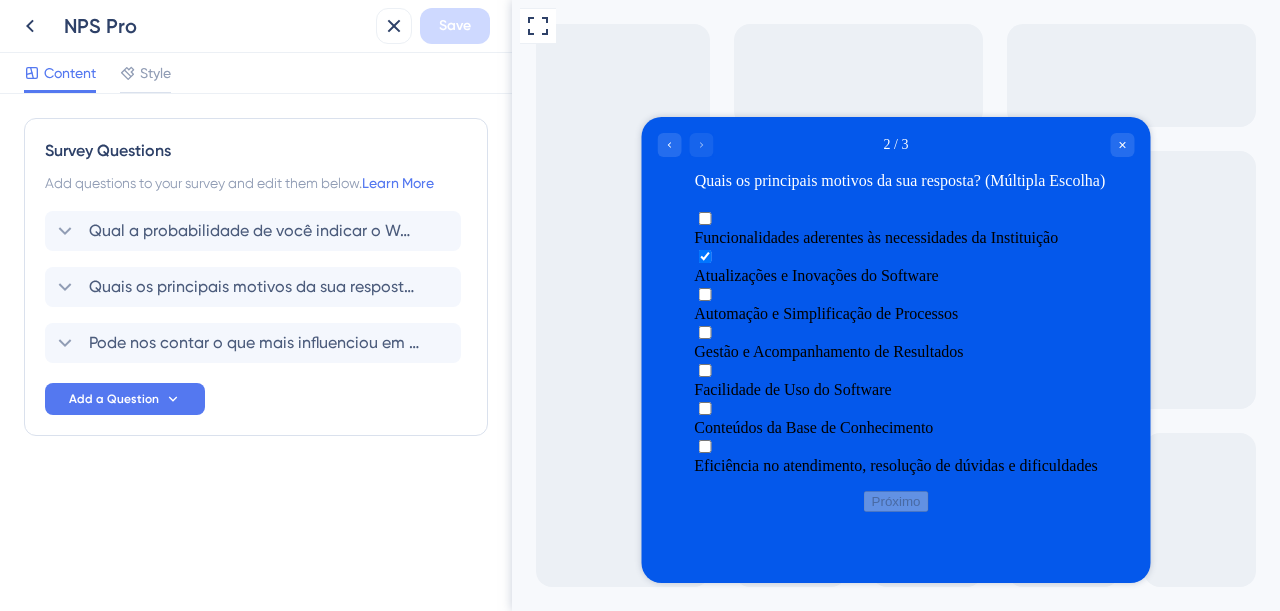 checkbox on "true" 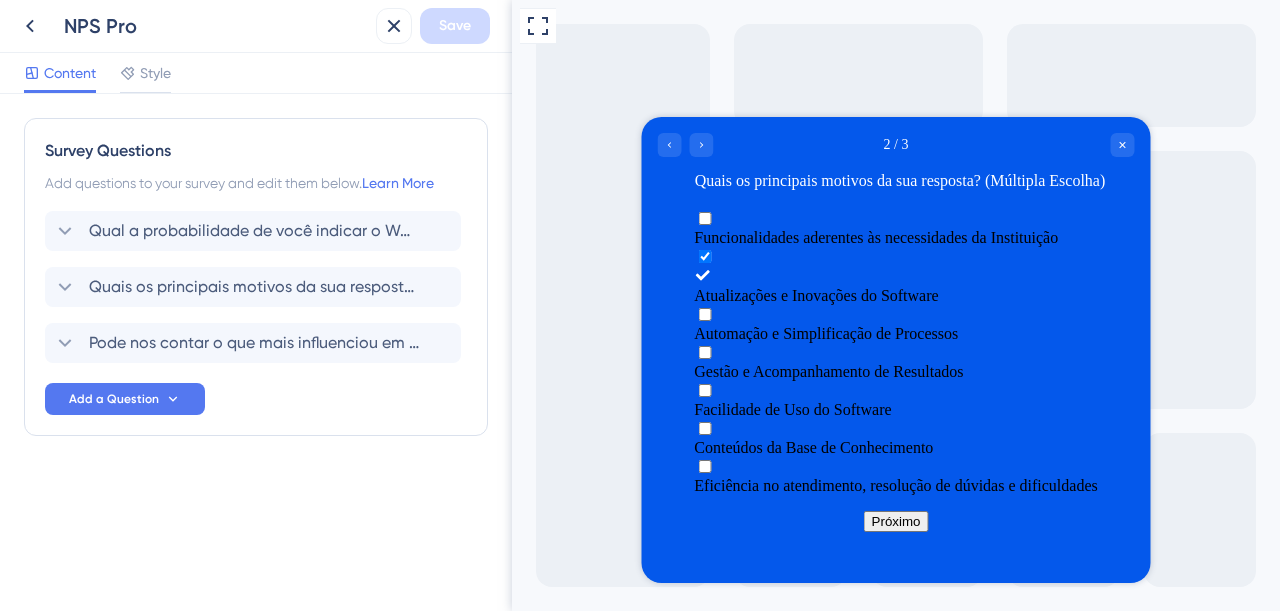 click on "Próximo" at bounding box center (895, 521) 